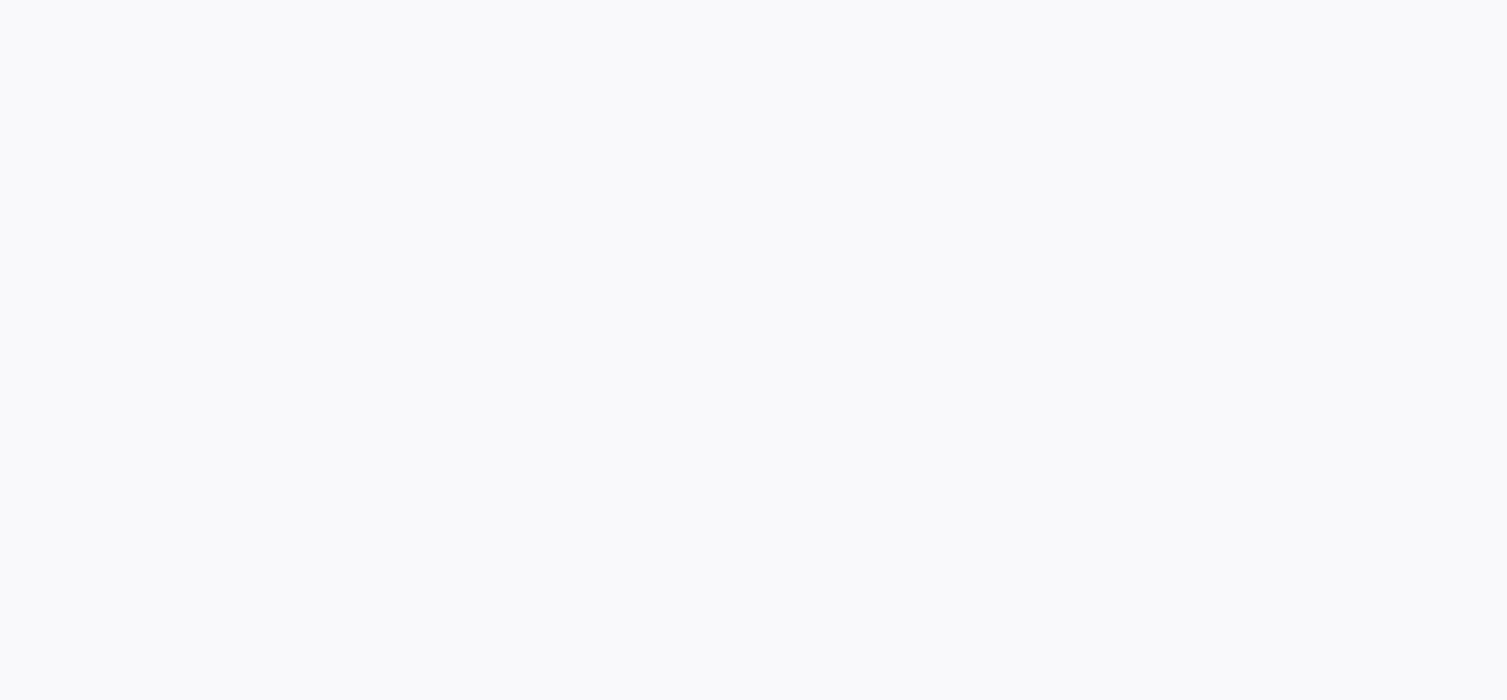 scroll, scrollTop: 0, scrollLeft: 0, axis: both 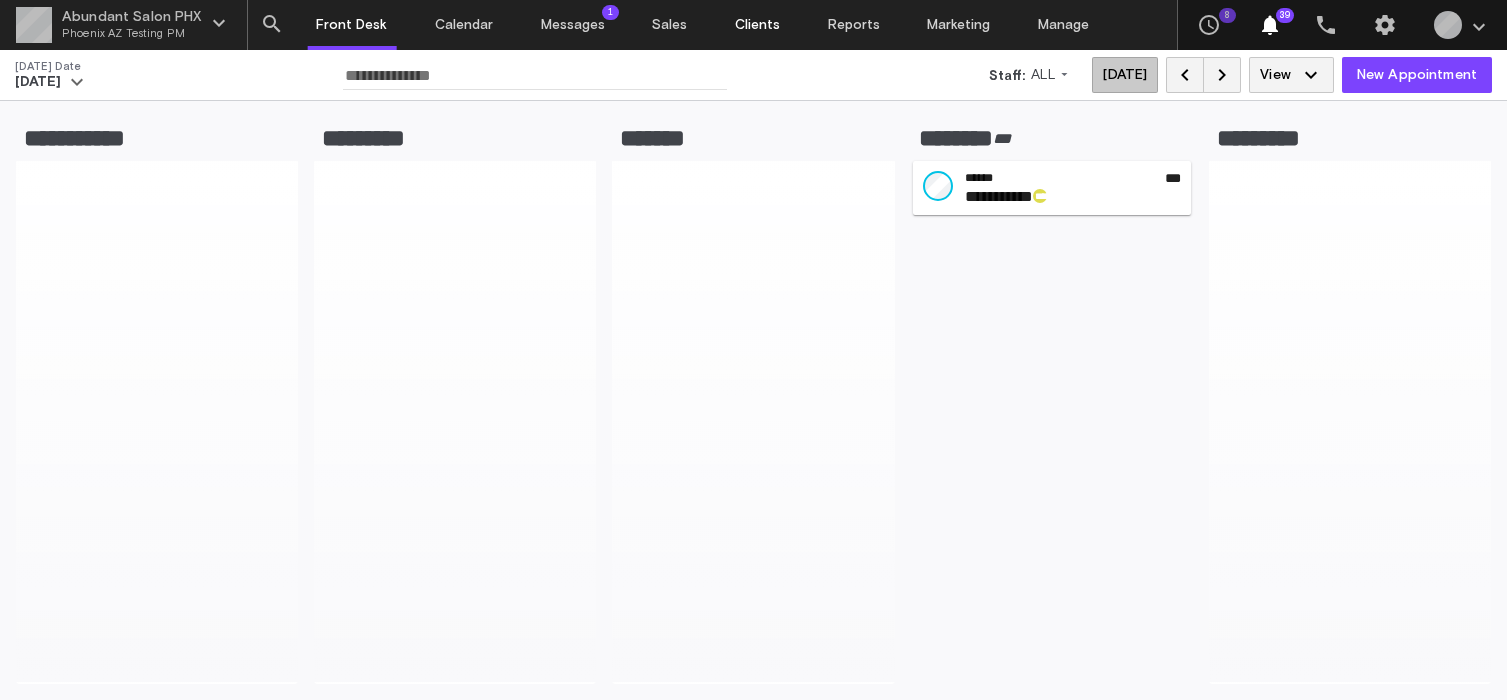 click on "Clients" at bounding box center (757, 25) 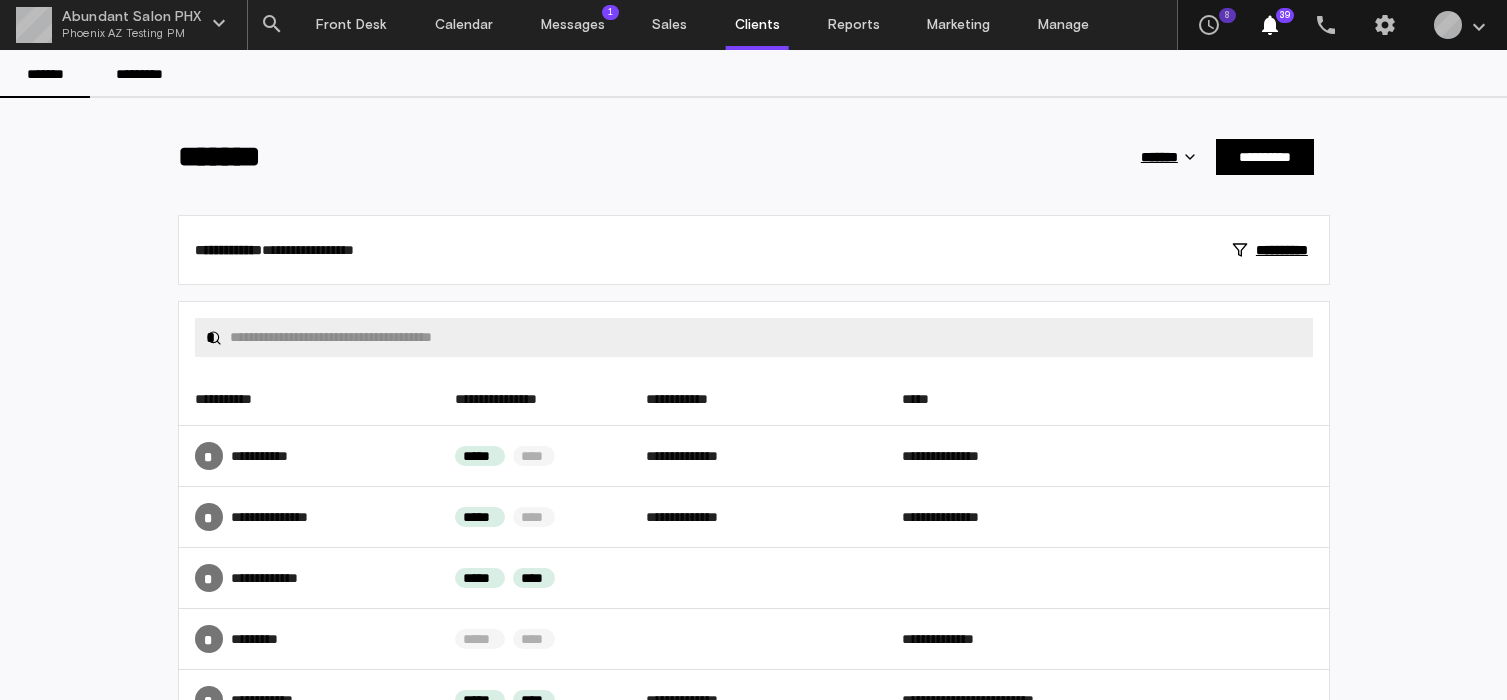 click on "**********" at bounding box center (754, 157) 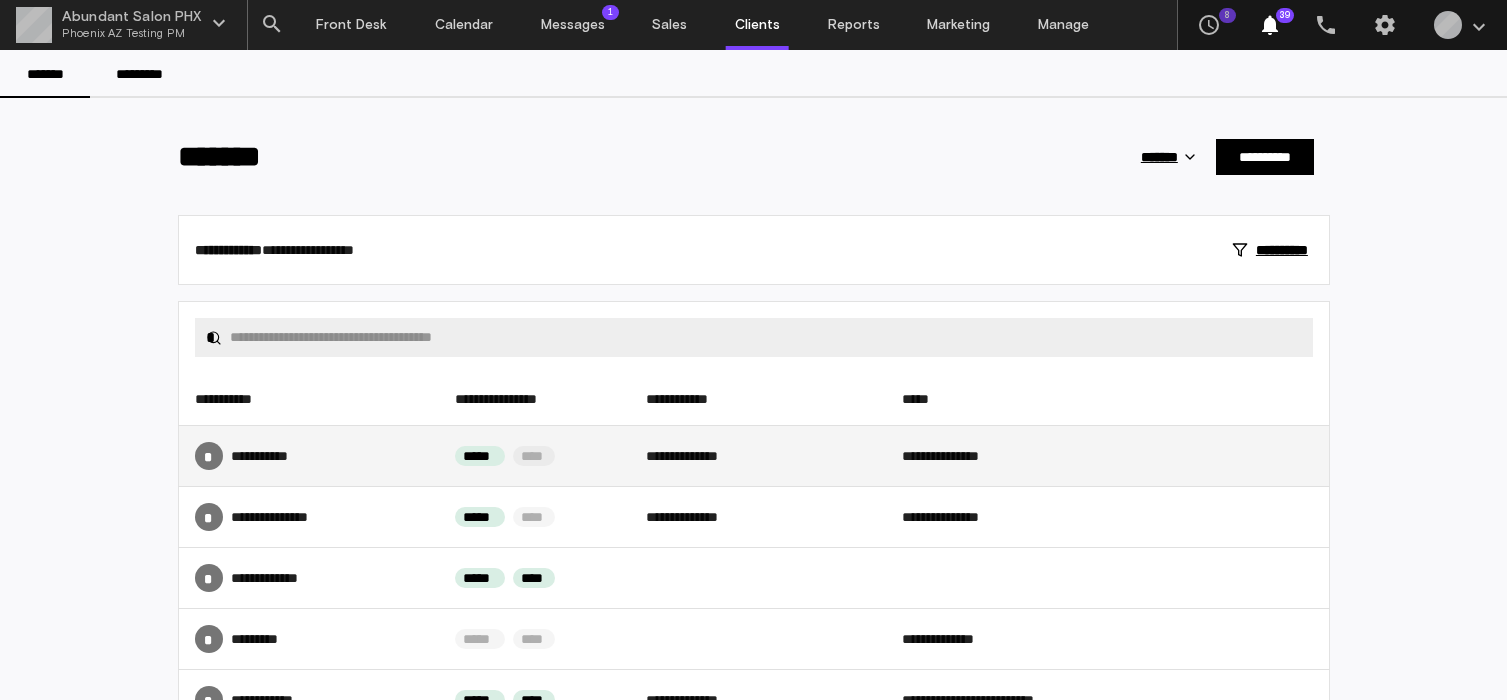 click on "* ****   ******" at bounding box center [309, 456] 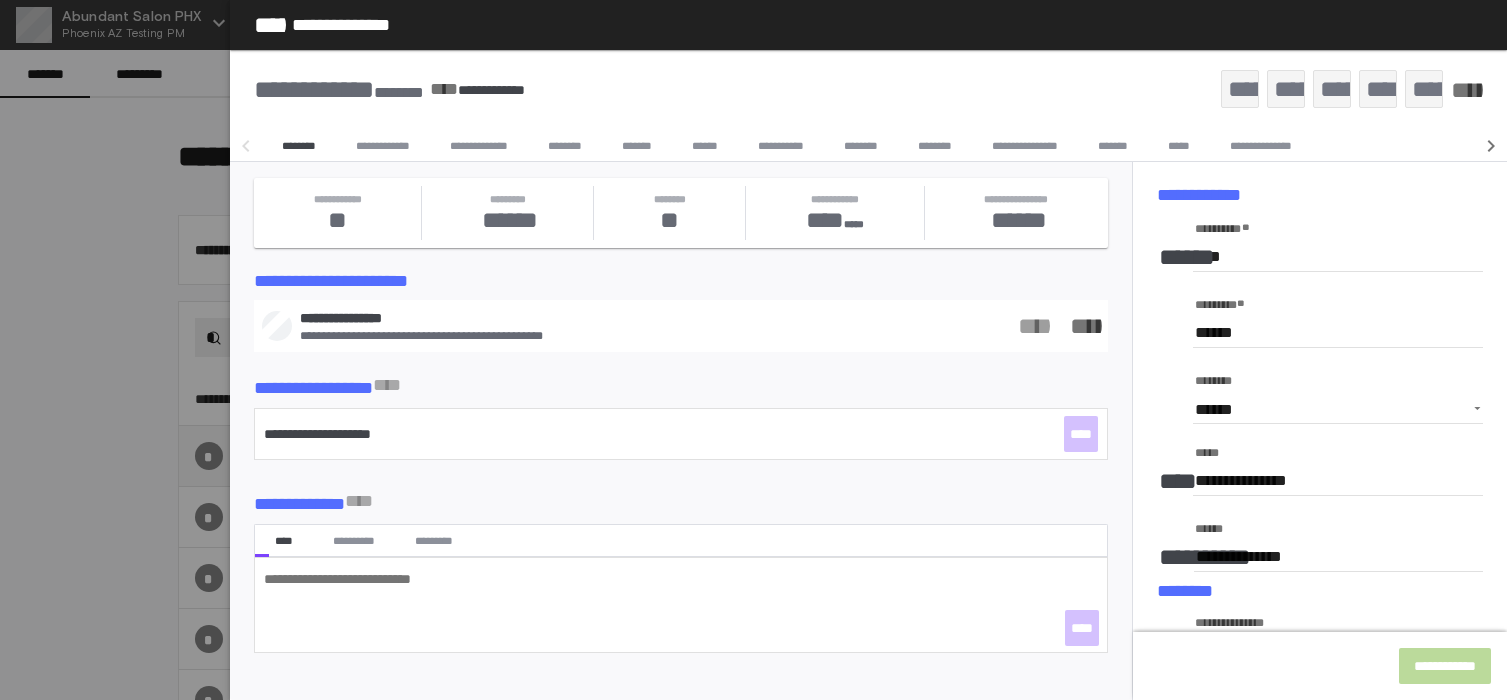 type on "********" 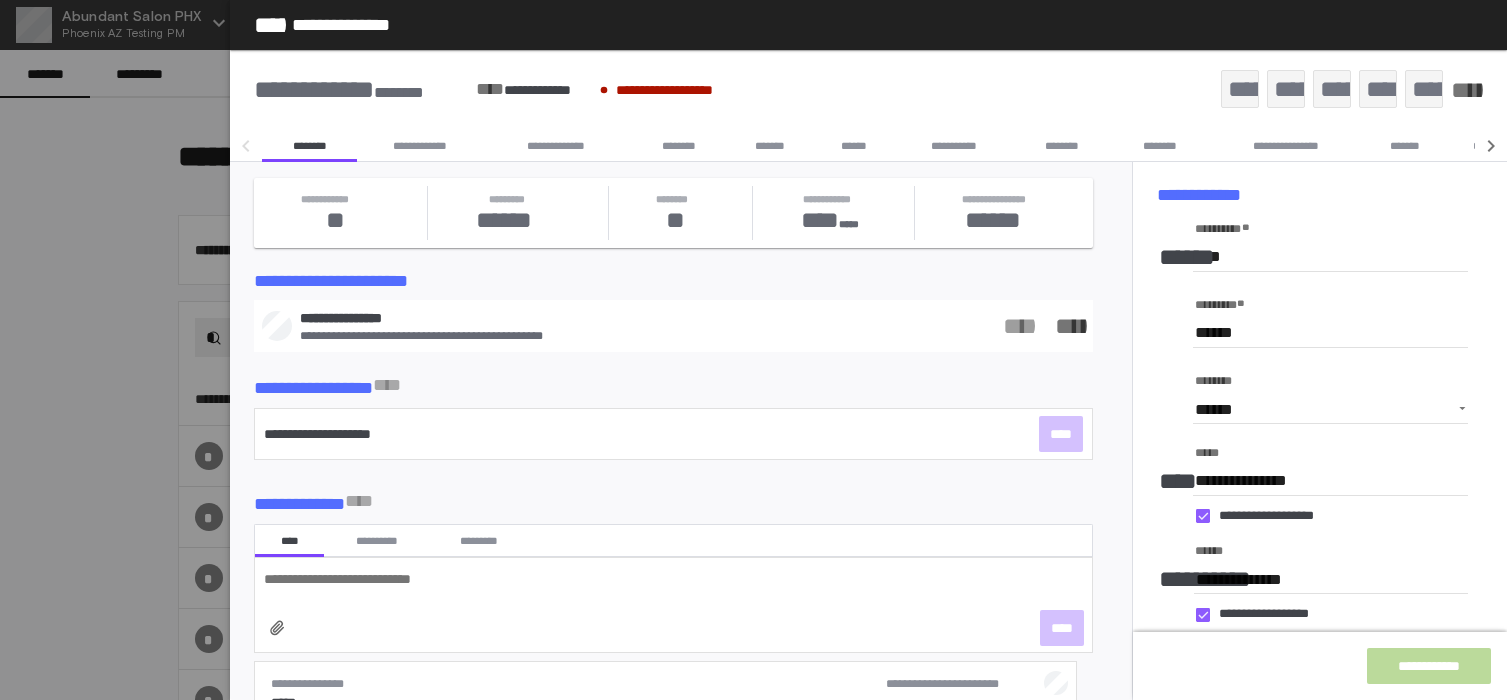 click on "******" at bounding box center [854, 146] 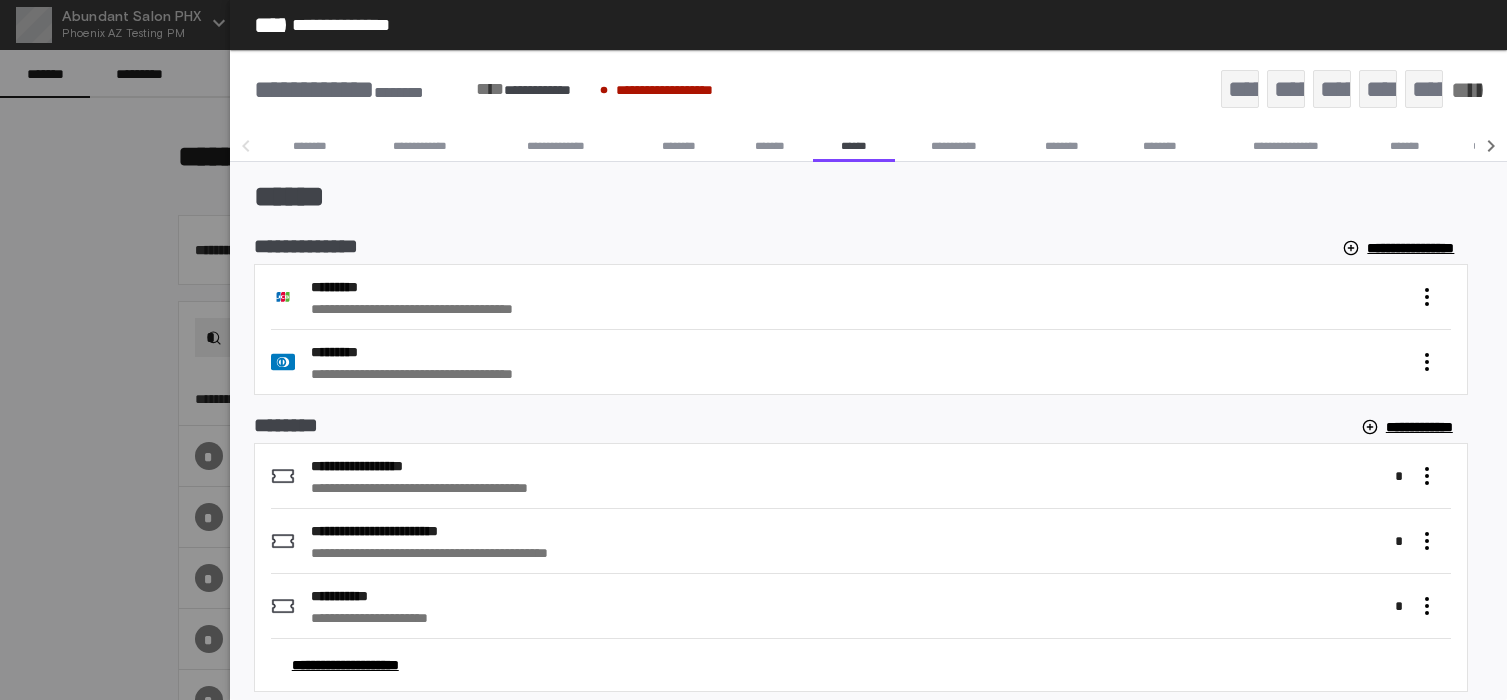 click on "**********" at bounding box center [861, 659] 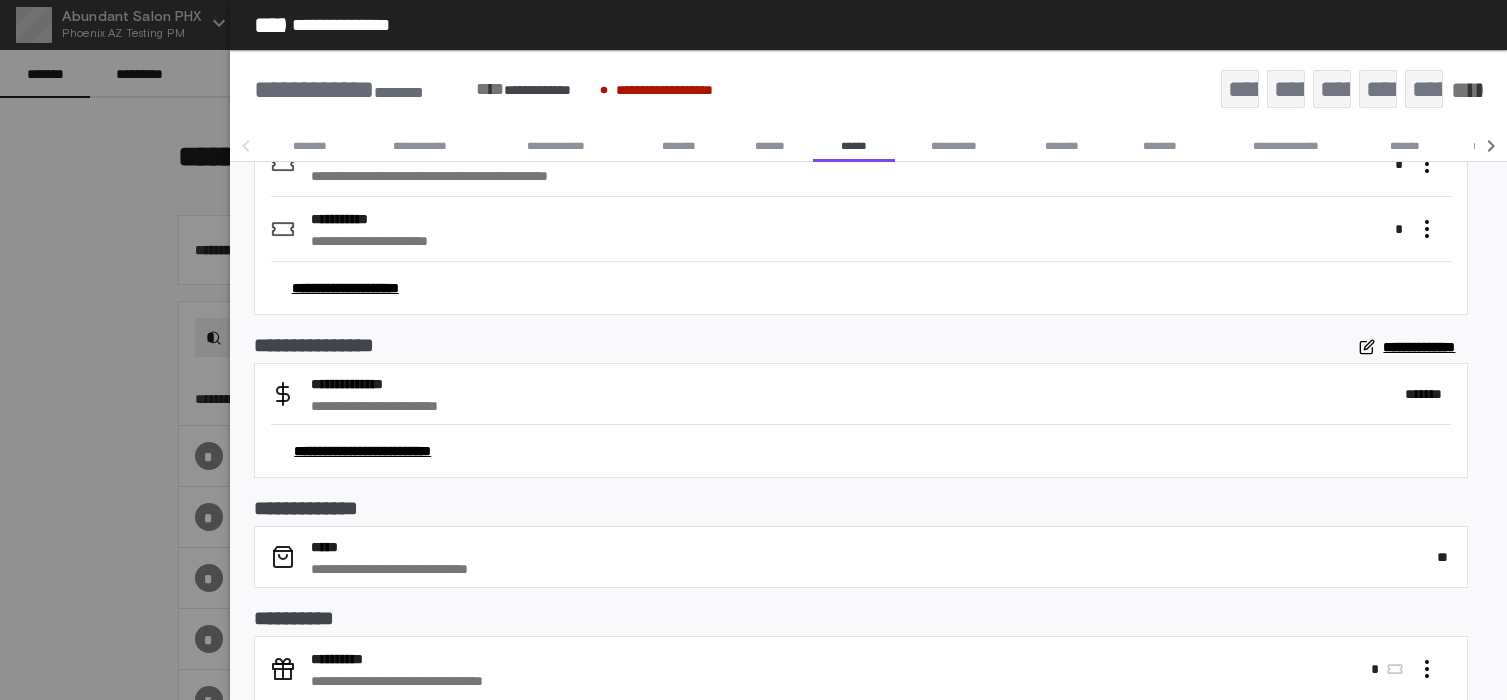 scroll, scrollTop: 378, scrollLeft: 0, axis: vertical 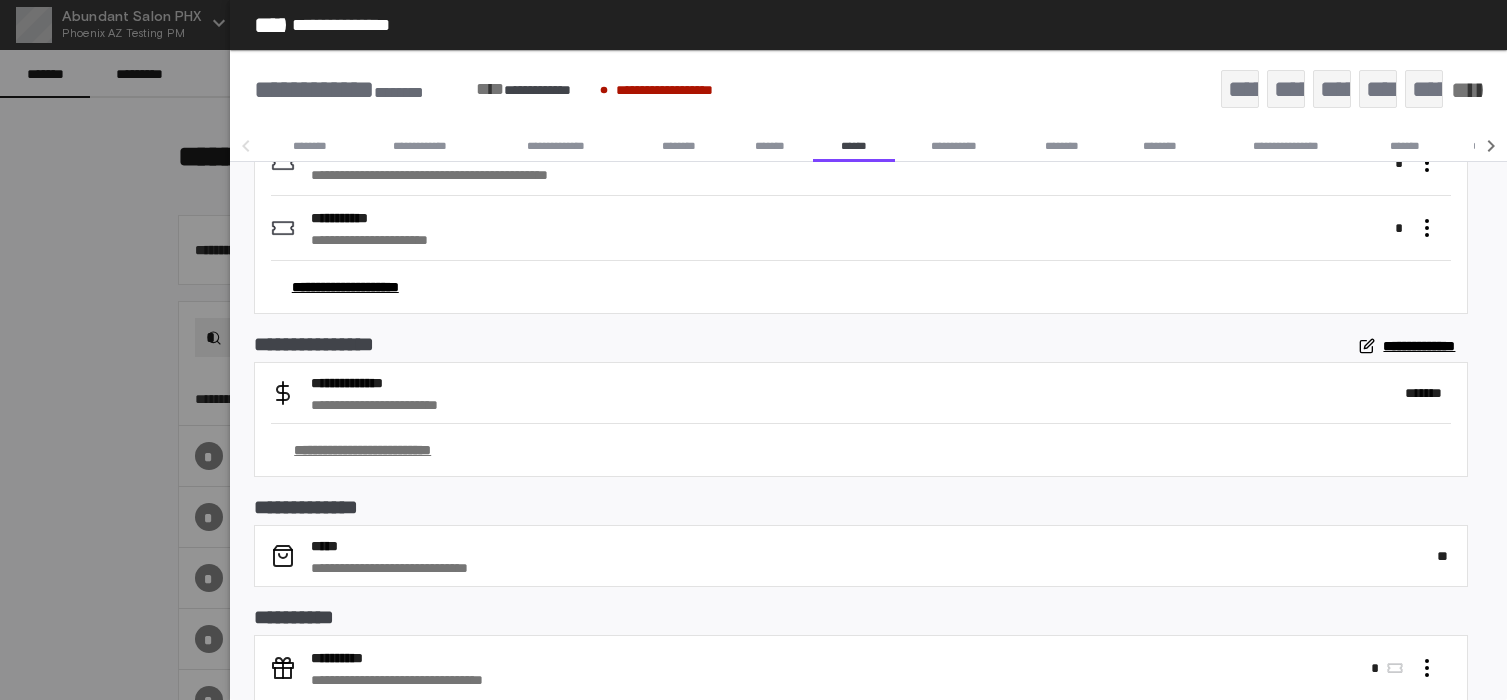 click on "**********" at bounding box center [362, 450] 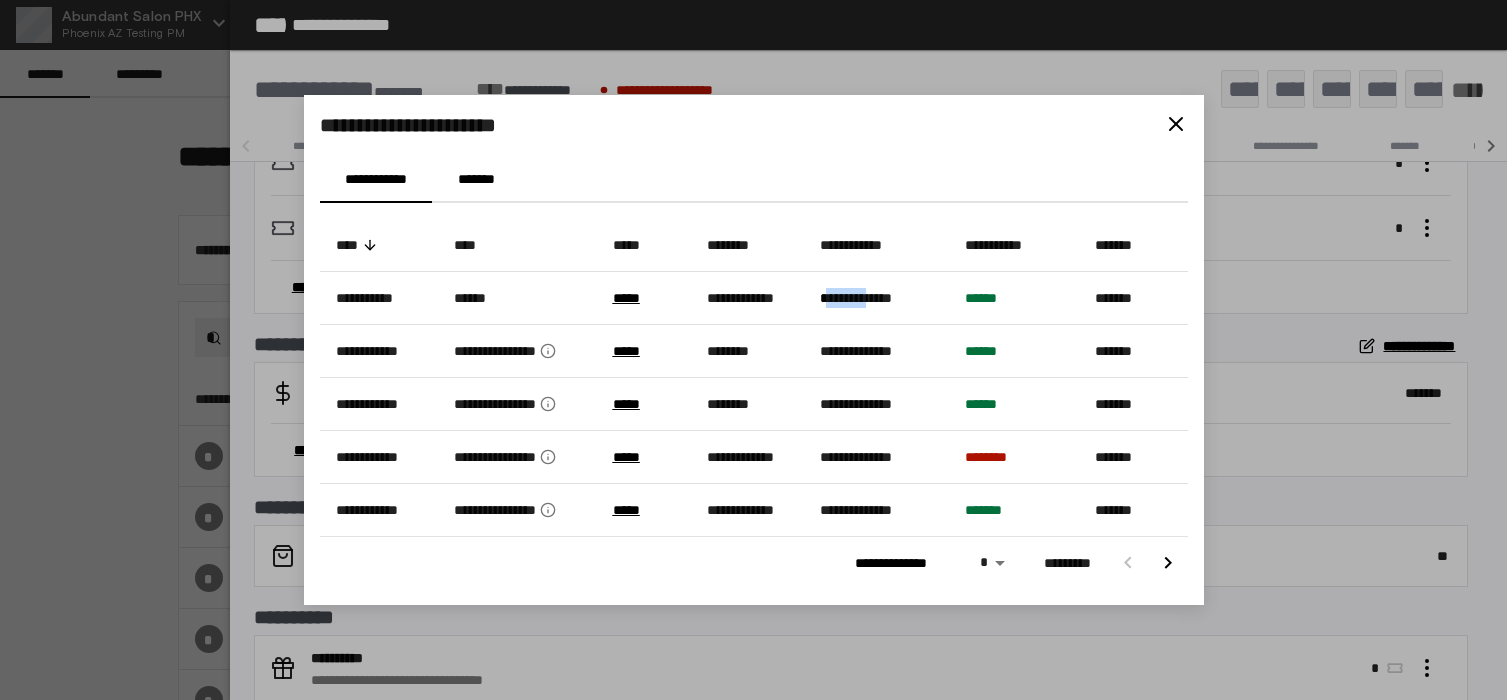 drag, startPoint x: 829, startPoint y: 301, endPoint x: 882, endPoint y: 295, distance: 53.338543 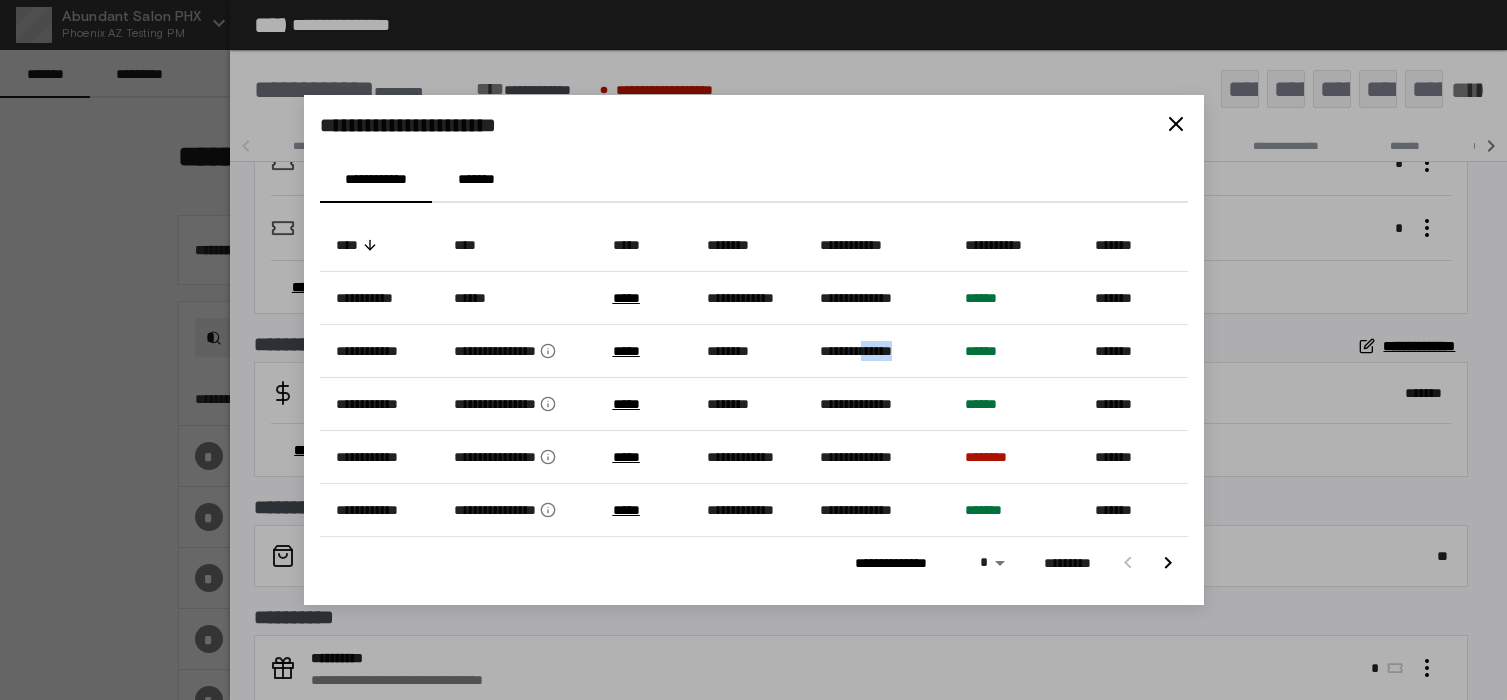 drag, startPoint x: 836, startPoint y: 362, endPoint x: 882, endPoint y: 360, distance: 46.043457 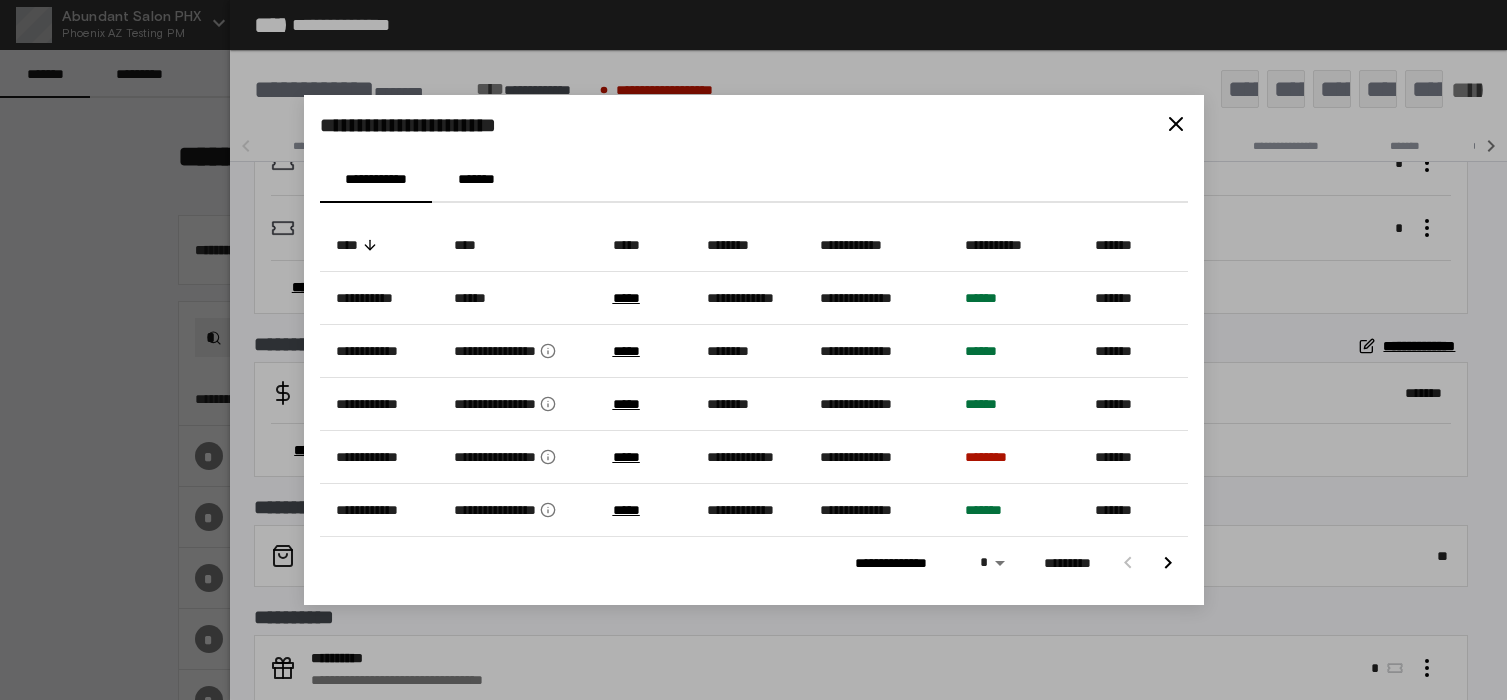 click on "**********" at bounding box center [876, 457] 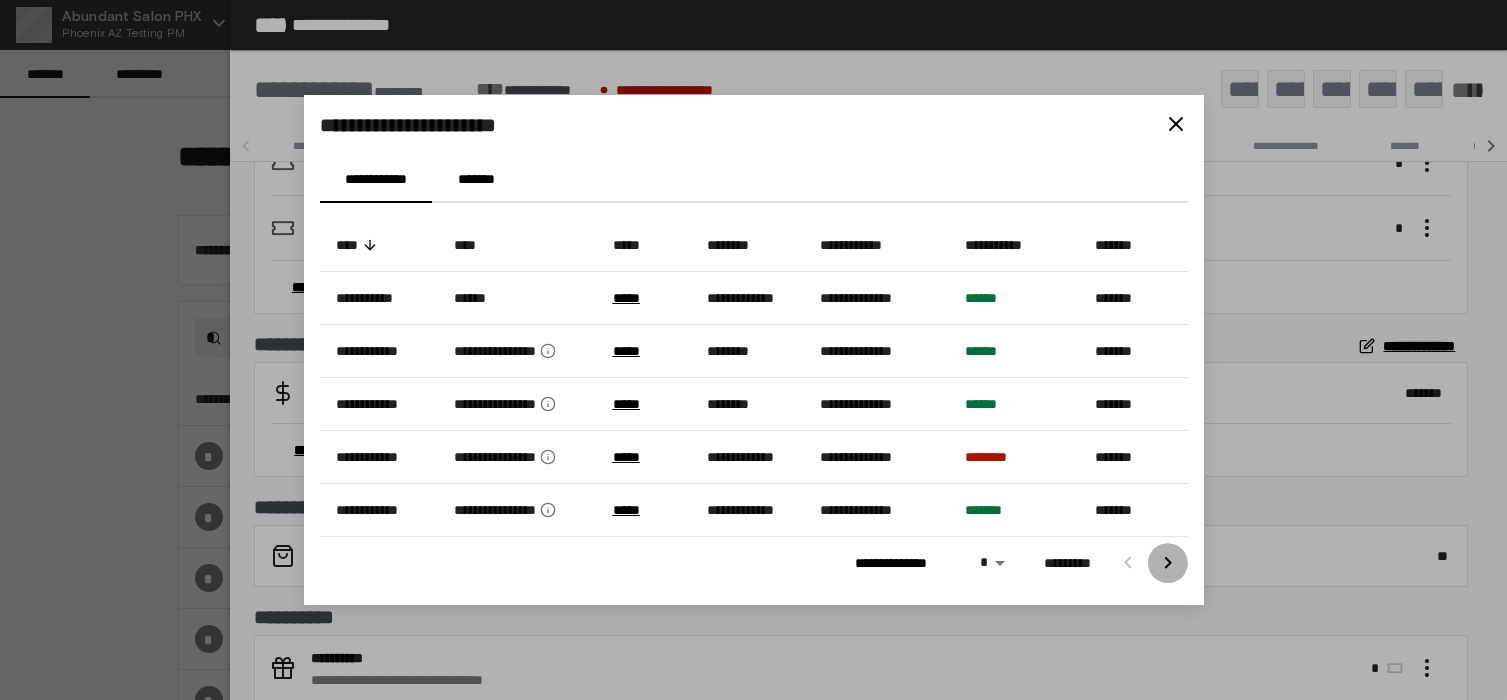 click 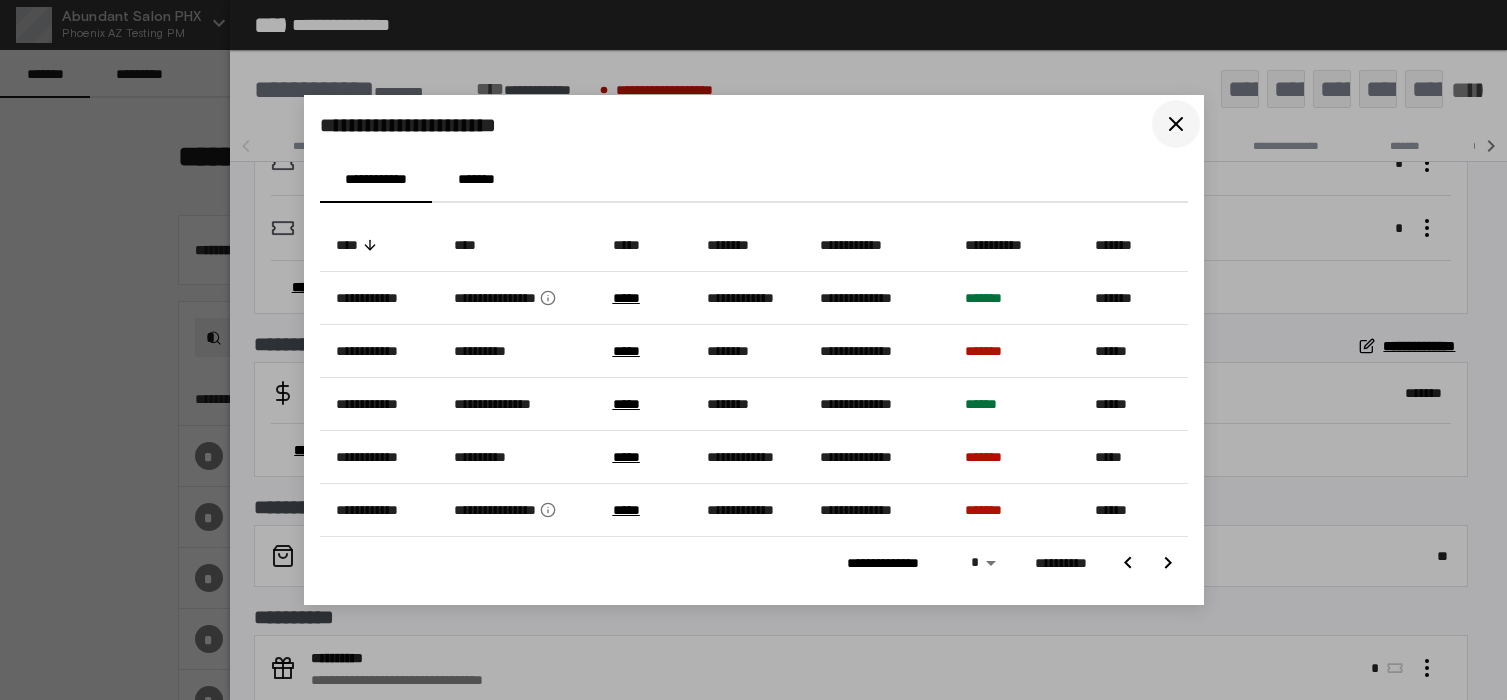 click 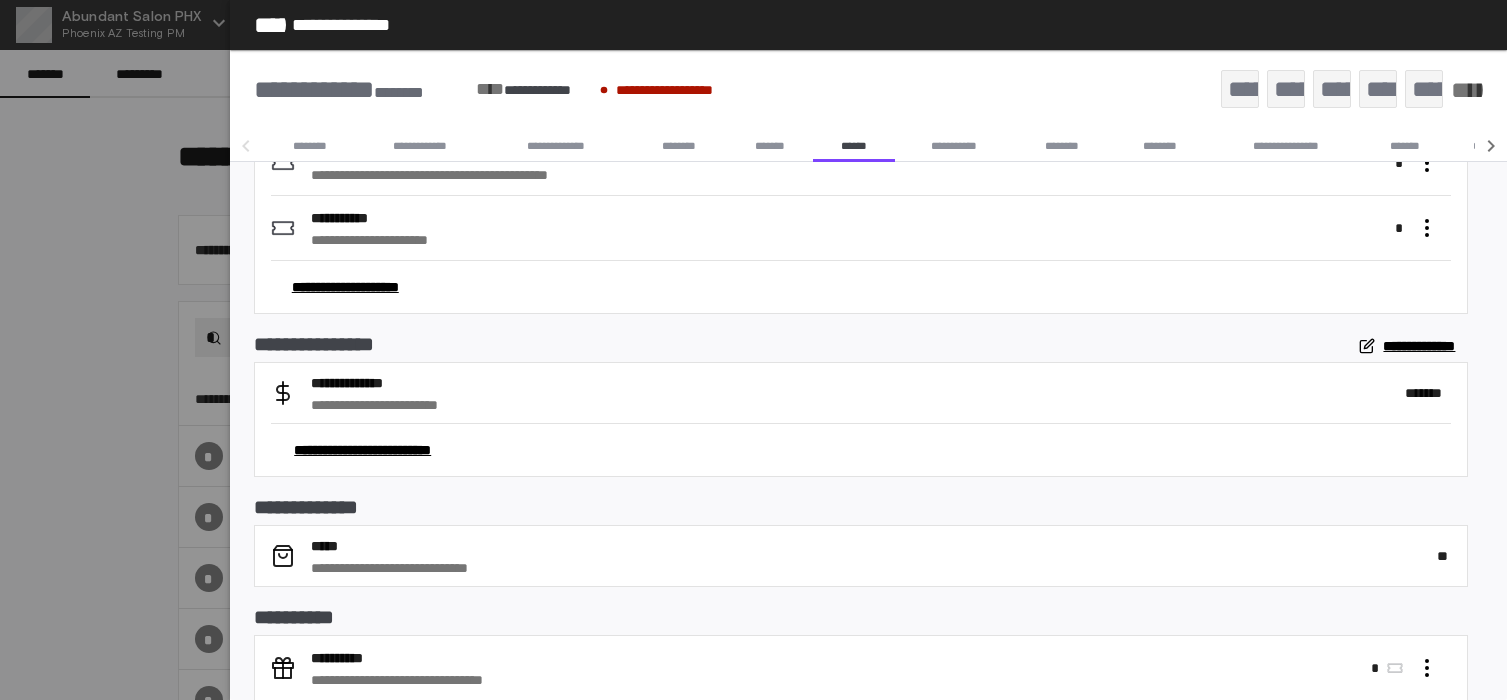 click on "**********" at bounding box center [861, 346] 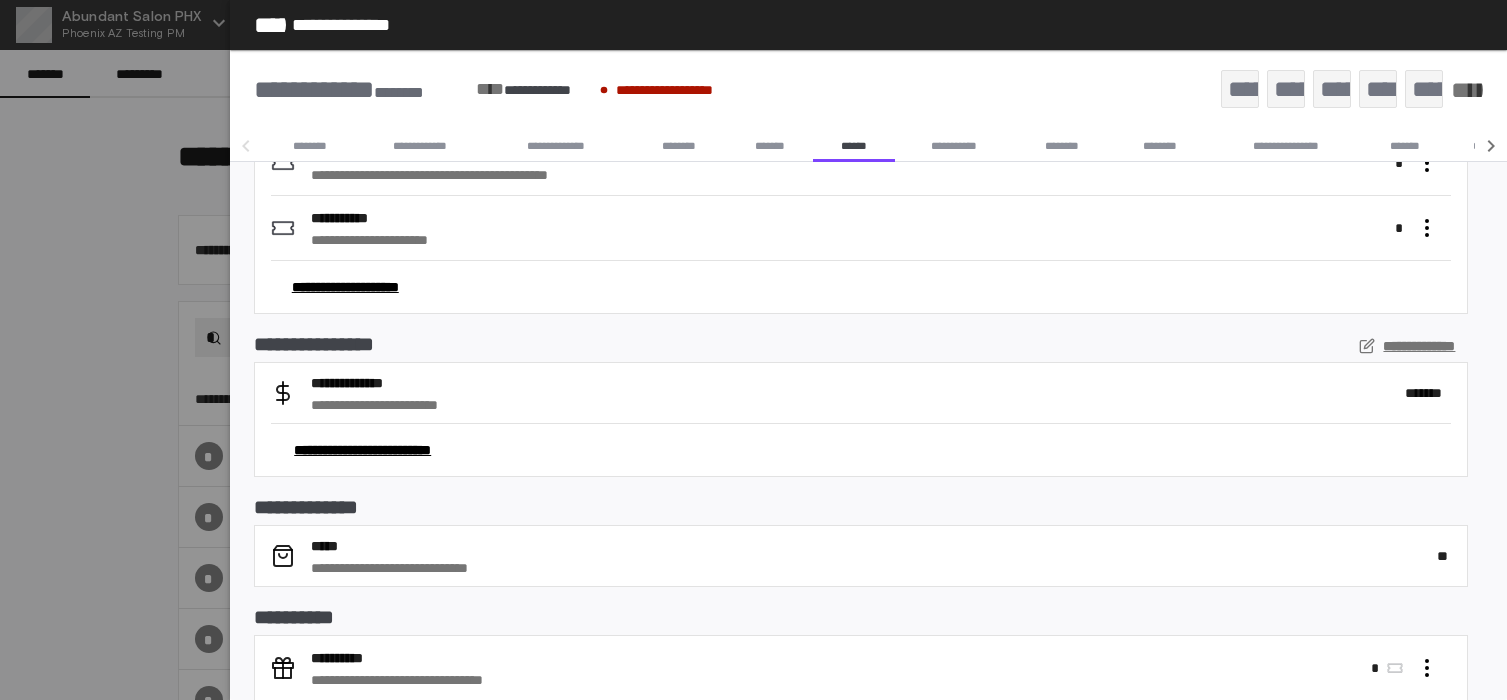 click on "**********" at bounding box center (1409, 346) 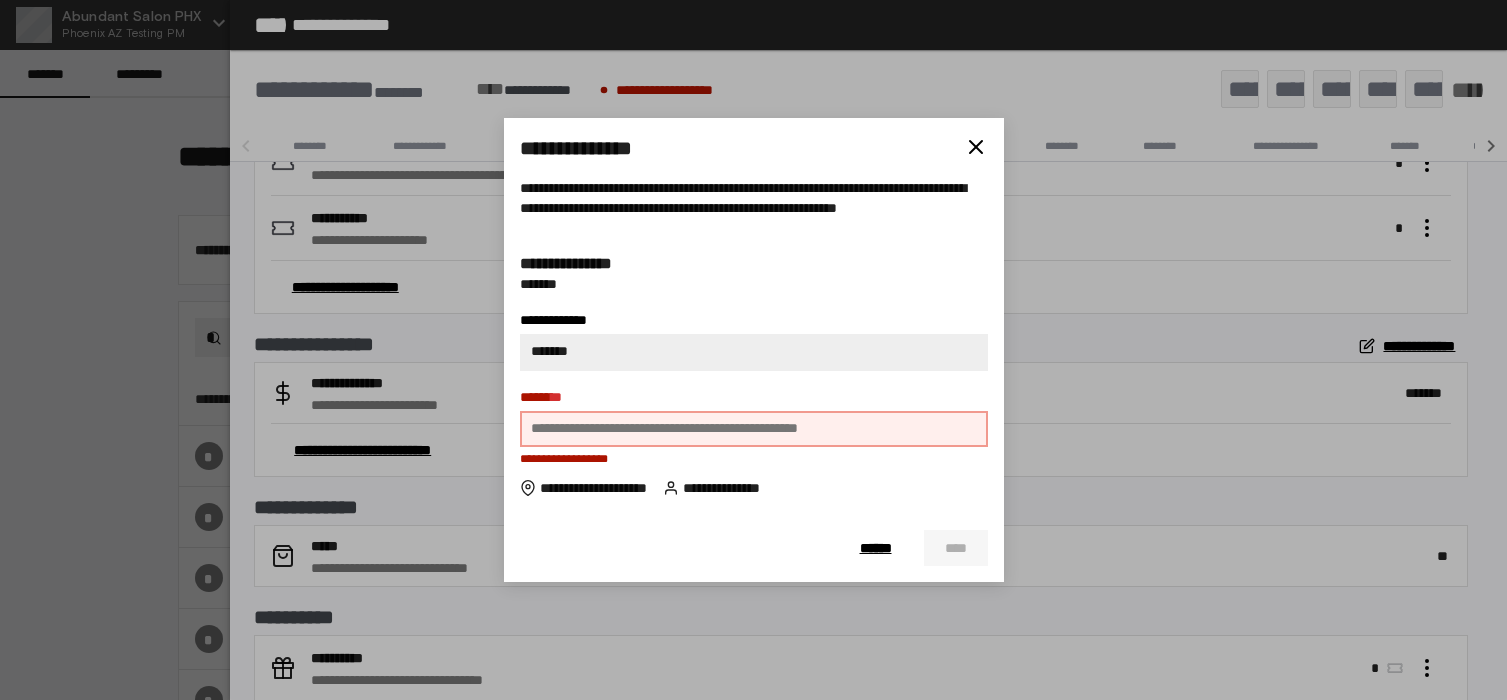 drag, startPoint x: 583, startPoint y: 484, endPoint x: 641, endPoint y: 485, distance: 58.00862 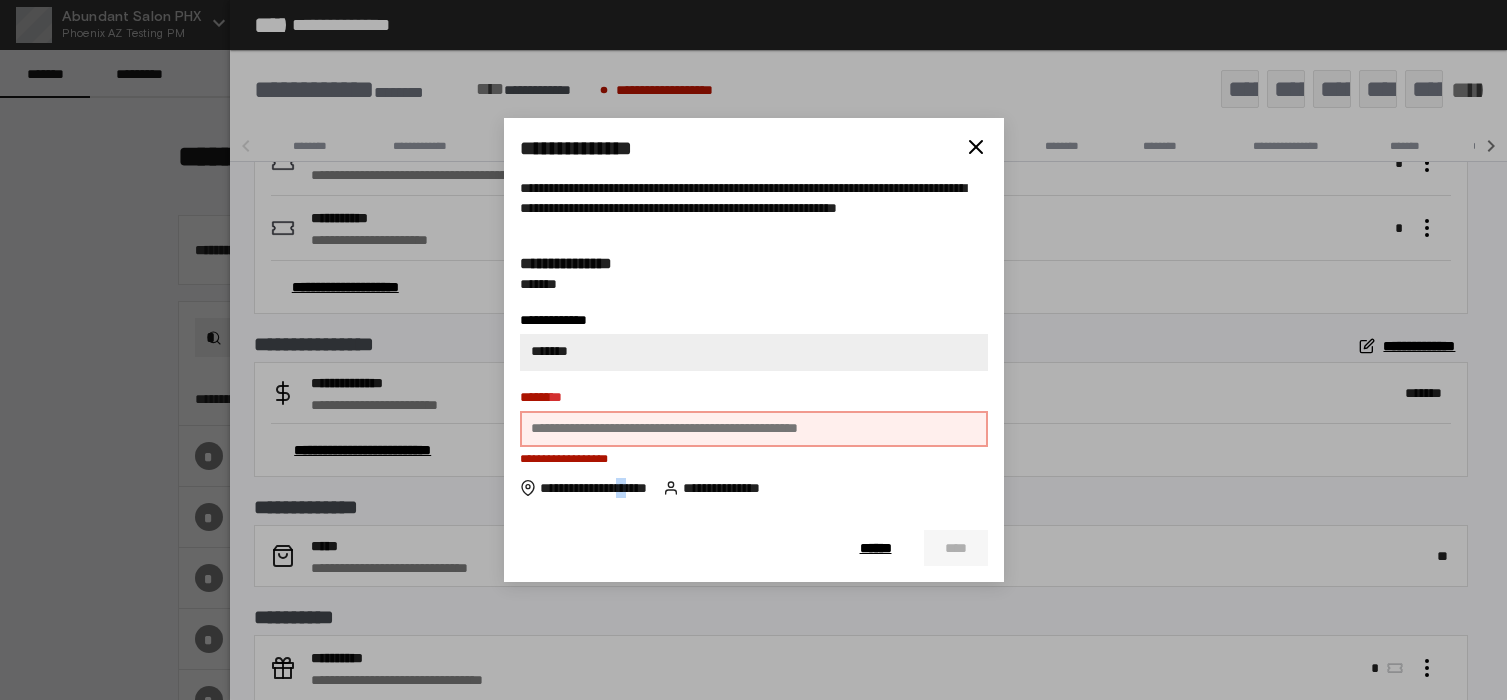 drag, startPoint x: 642, startPoint y: 485, endPoint x: 668, endPoint y: 484, distance: 26.019224 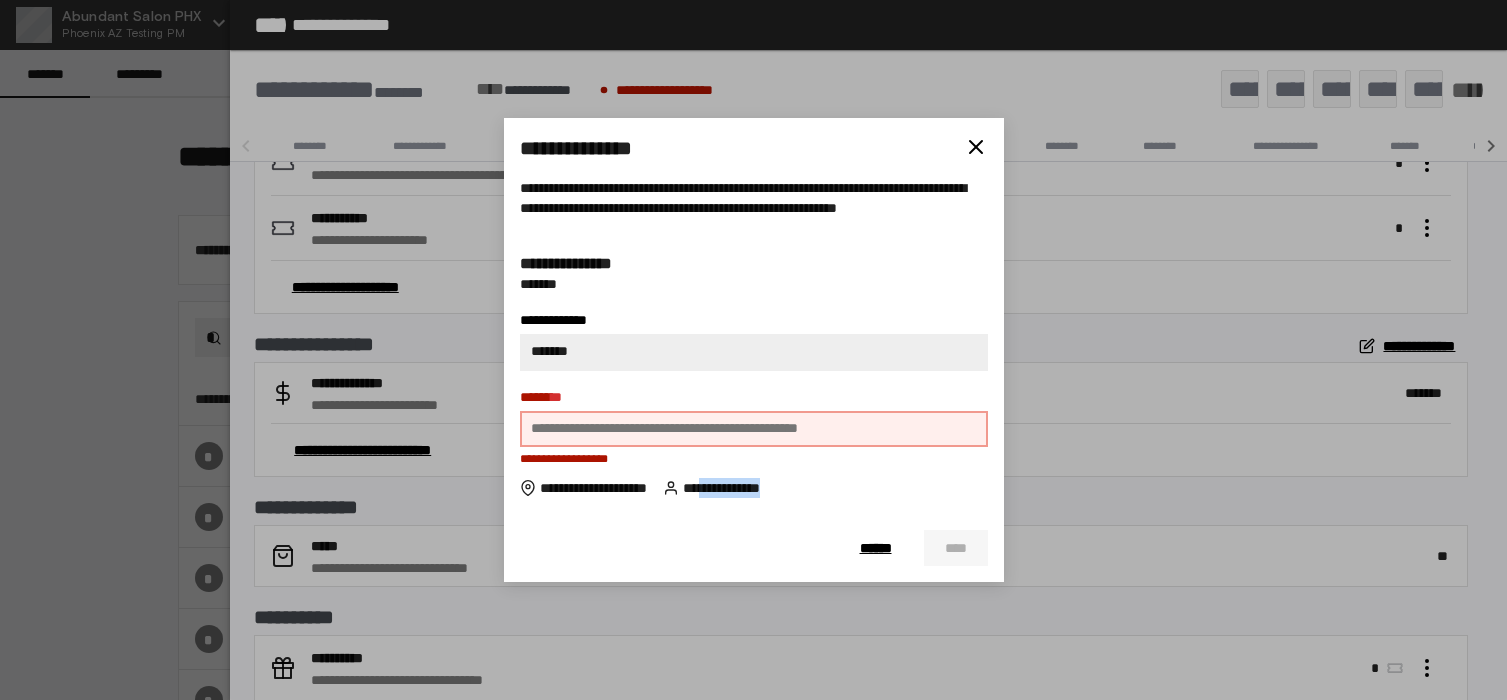drag, startPoint x: 745, startPoint y: 489, endPoint x: 819, endPoint y: 486, distance: 74.06078 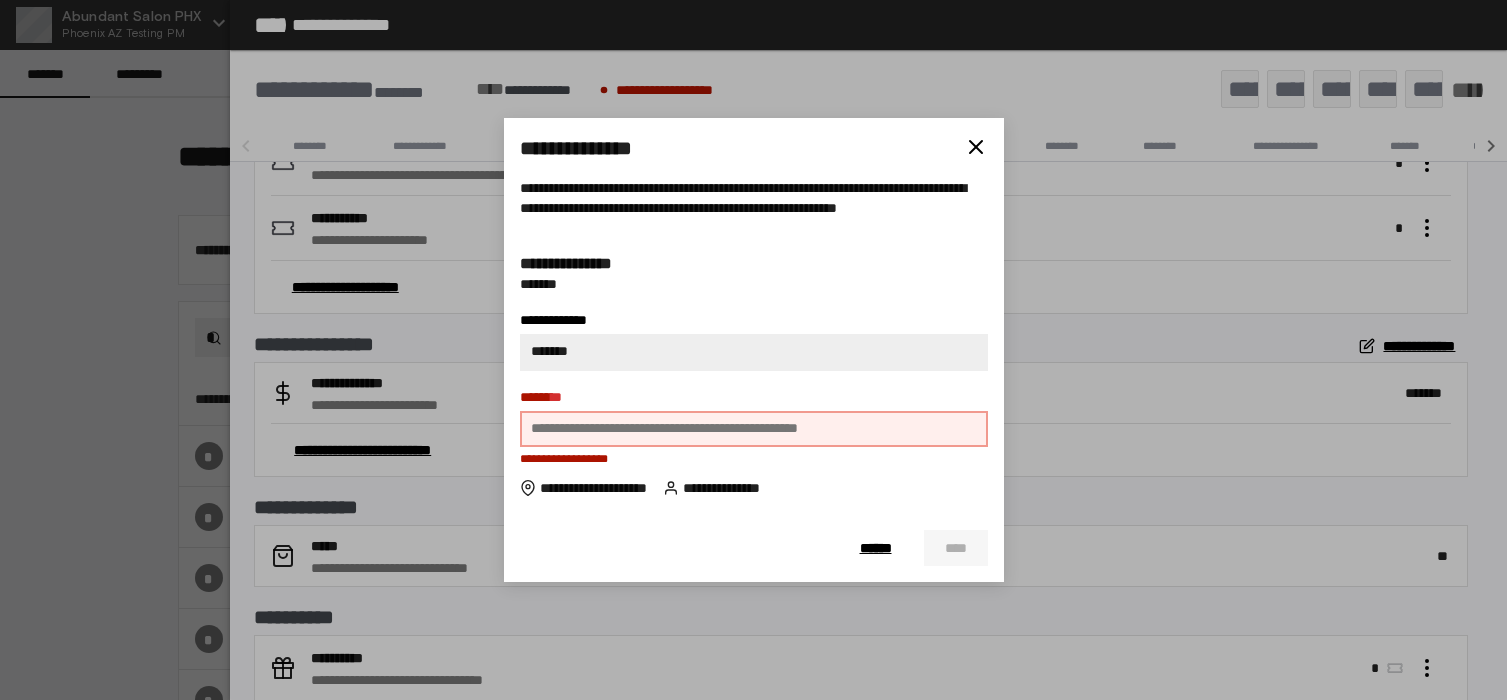 click on "**********" at bounding box center (754, 488) 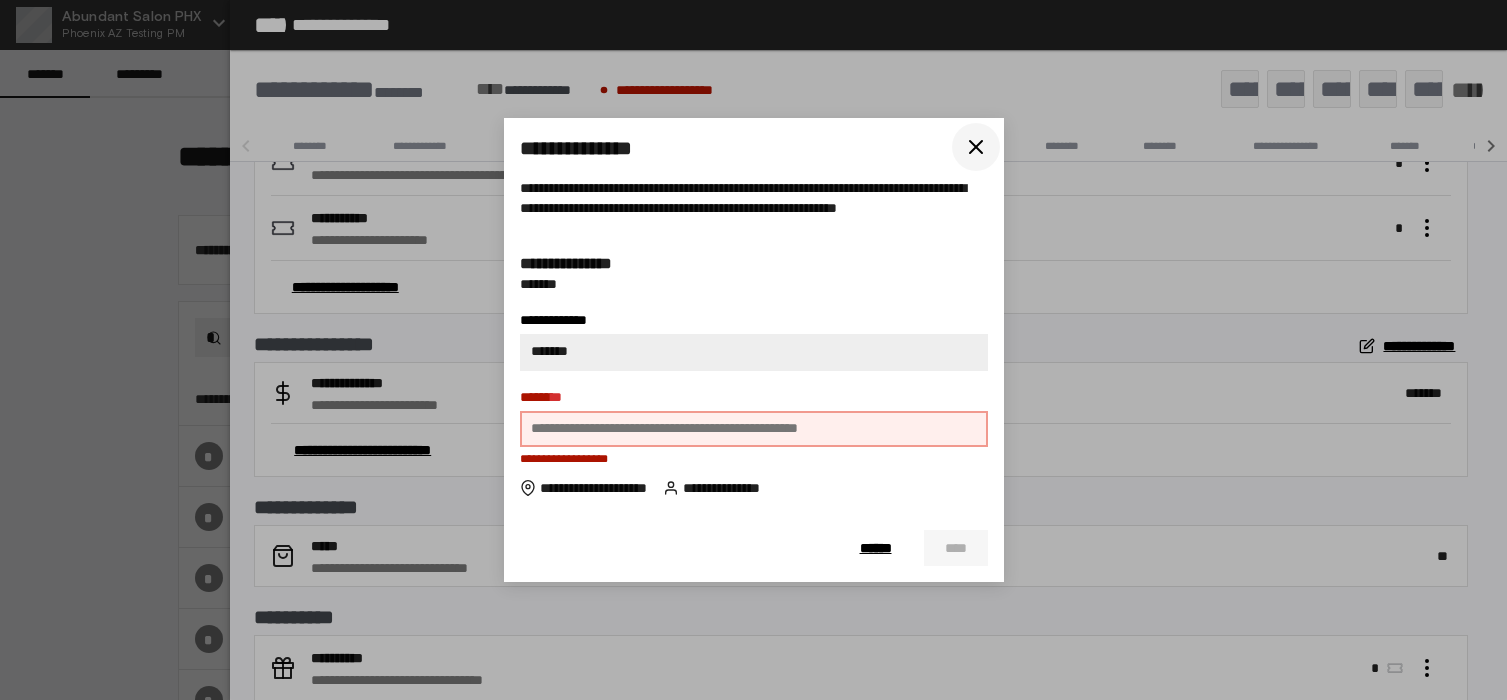 click 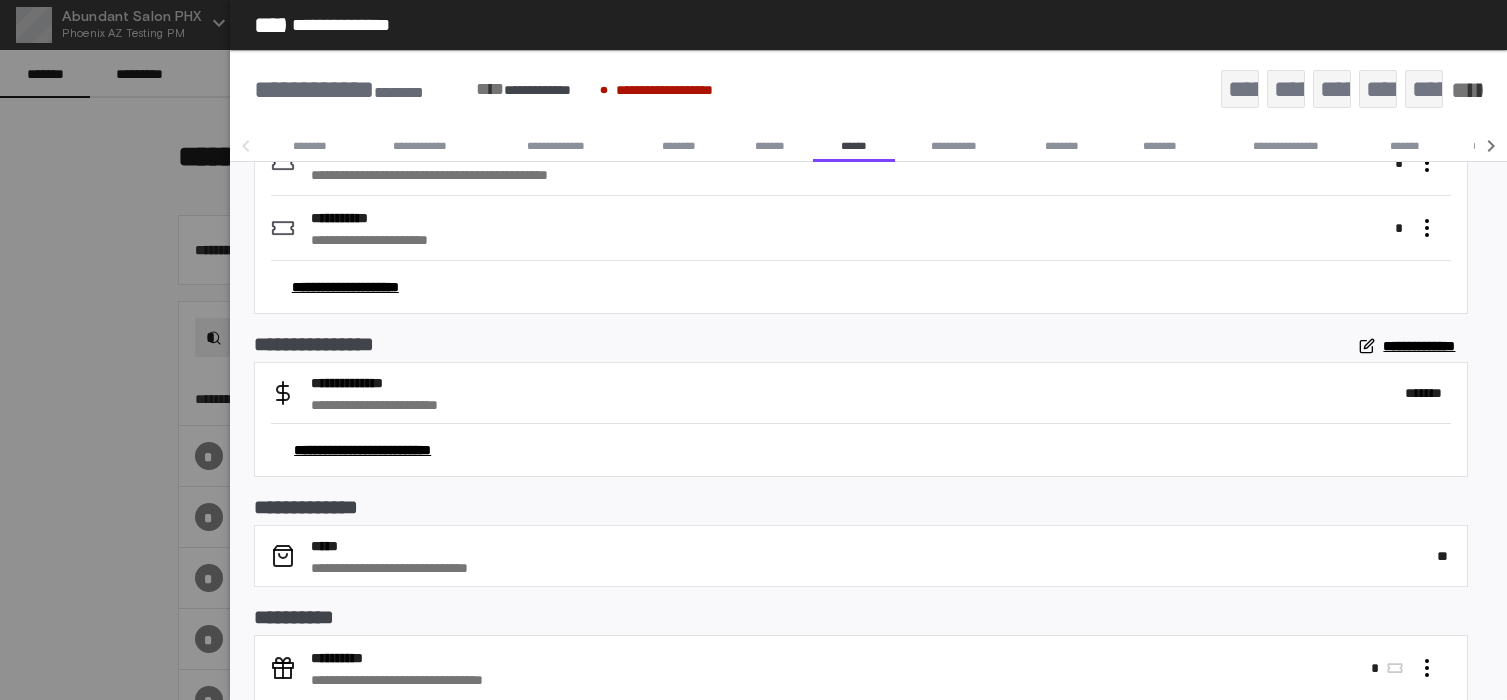 click on "*****" 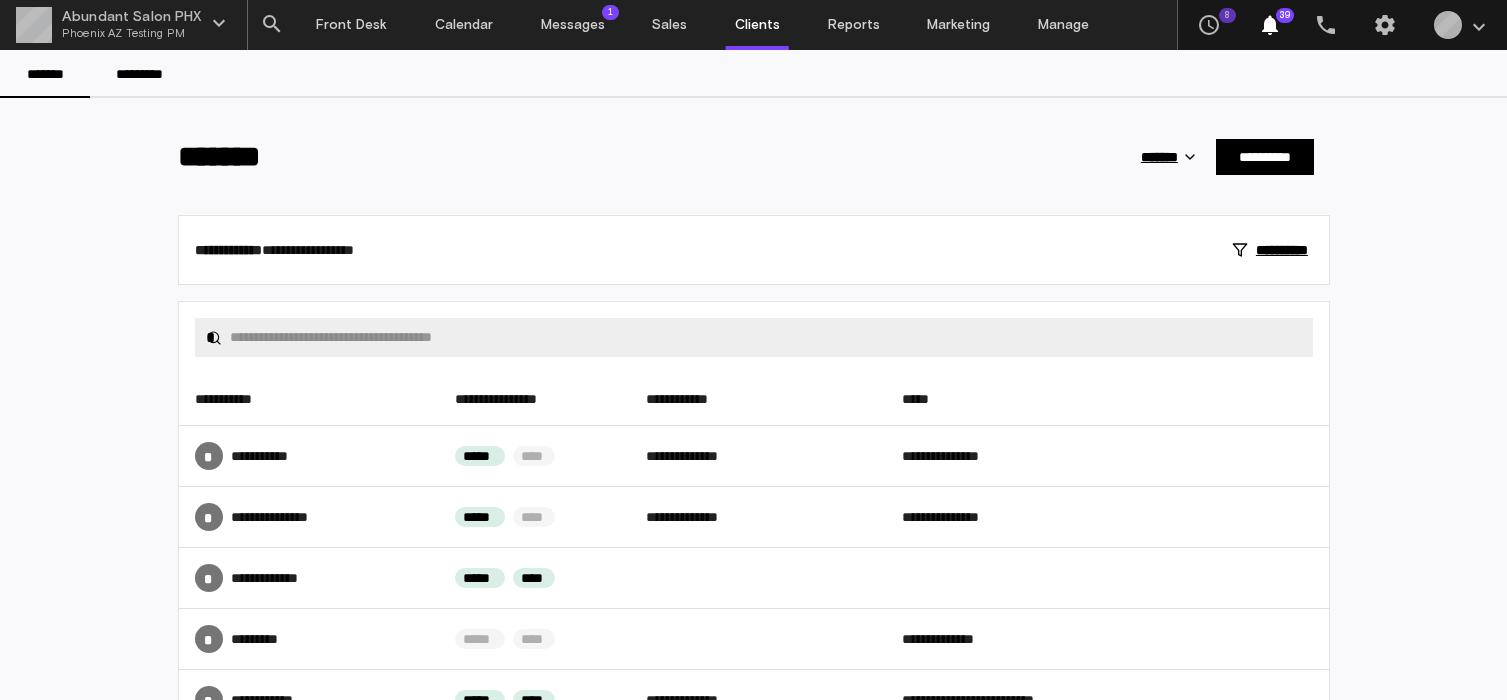 click on "Clients" at bounding box center [757, 25] 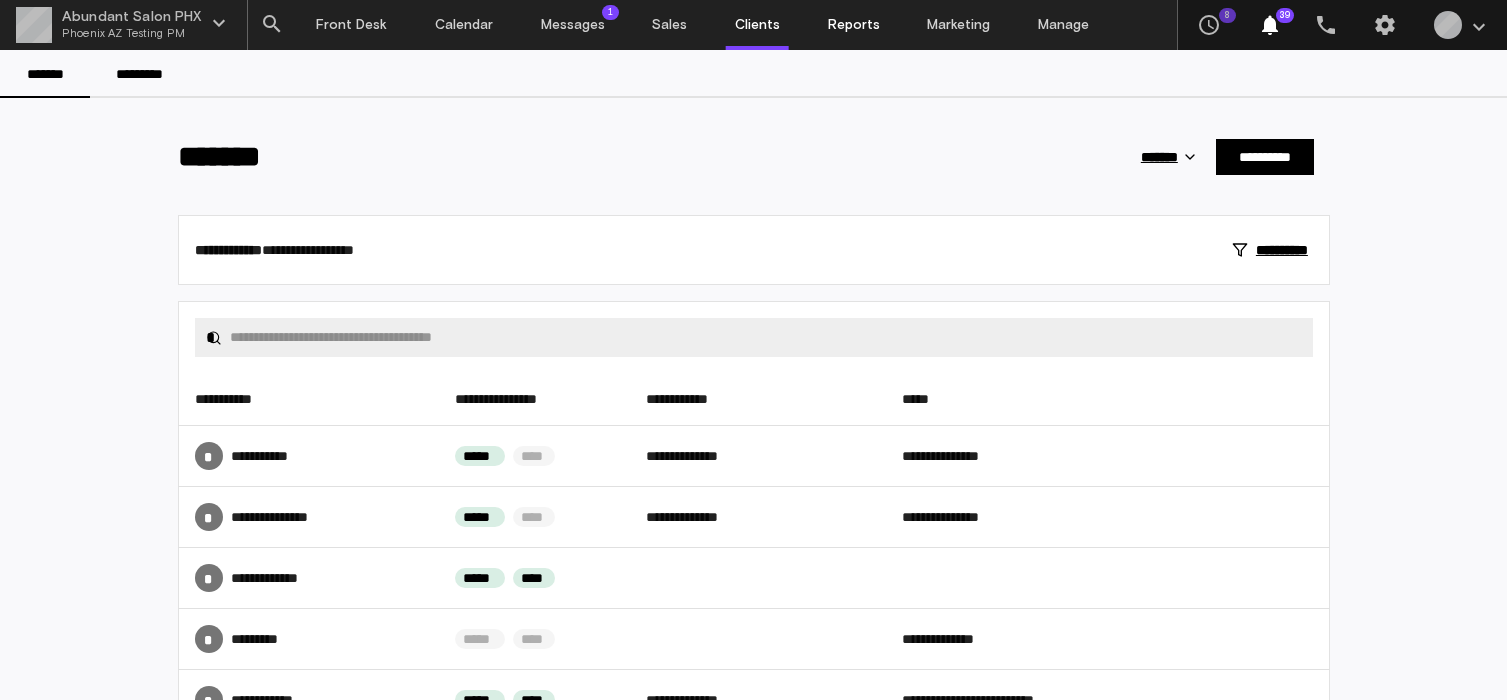 click on "Reports" at bounding box center (854, 25) 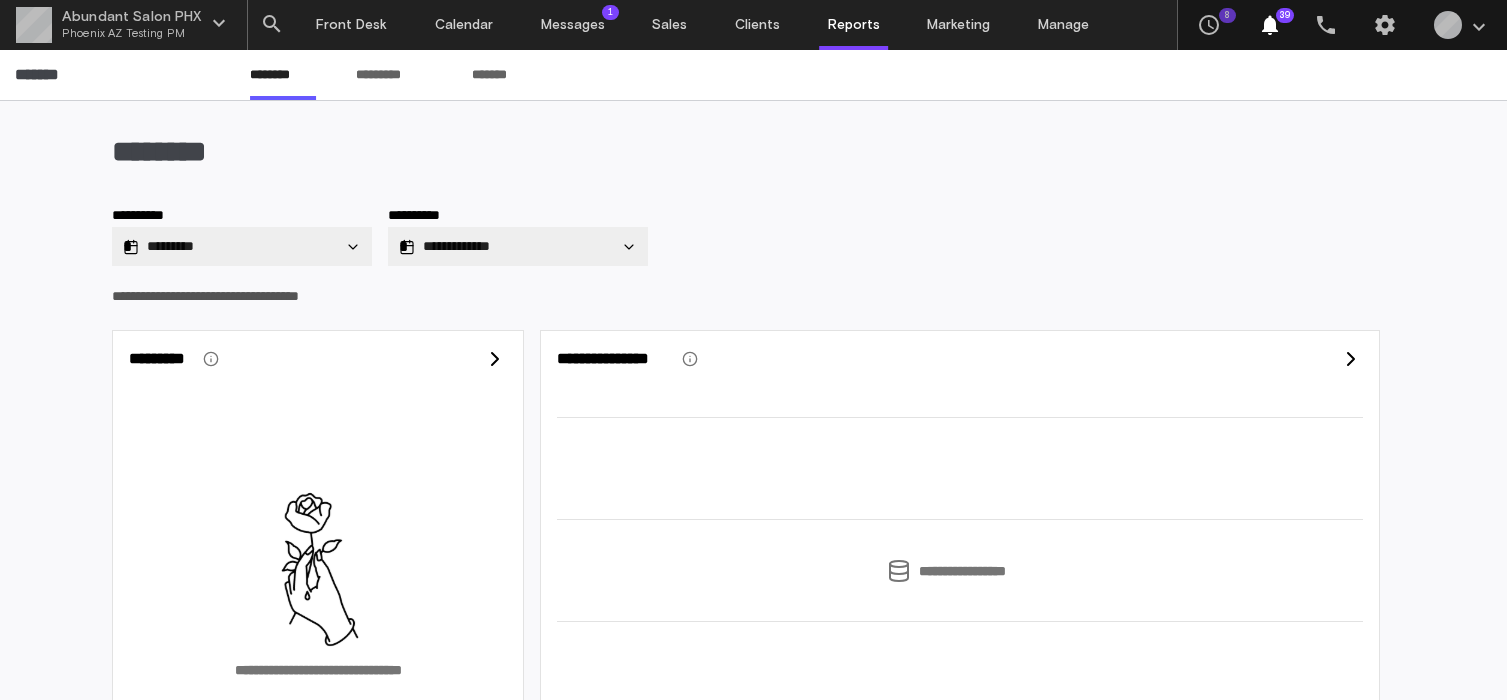 type on "**********" 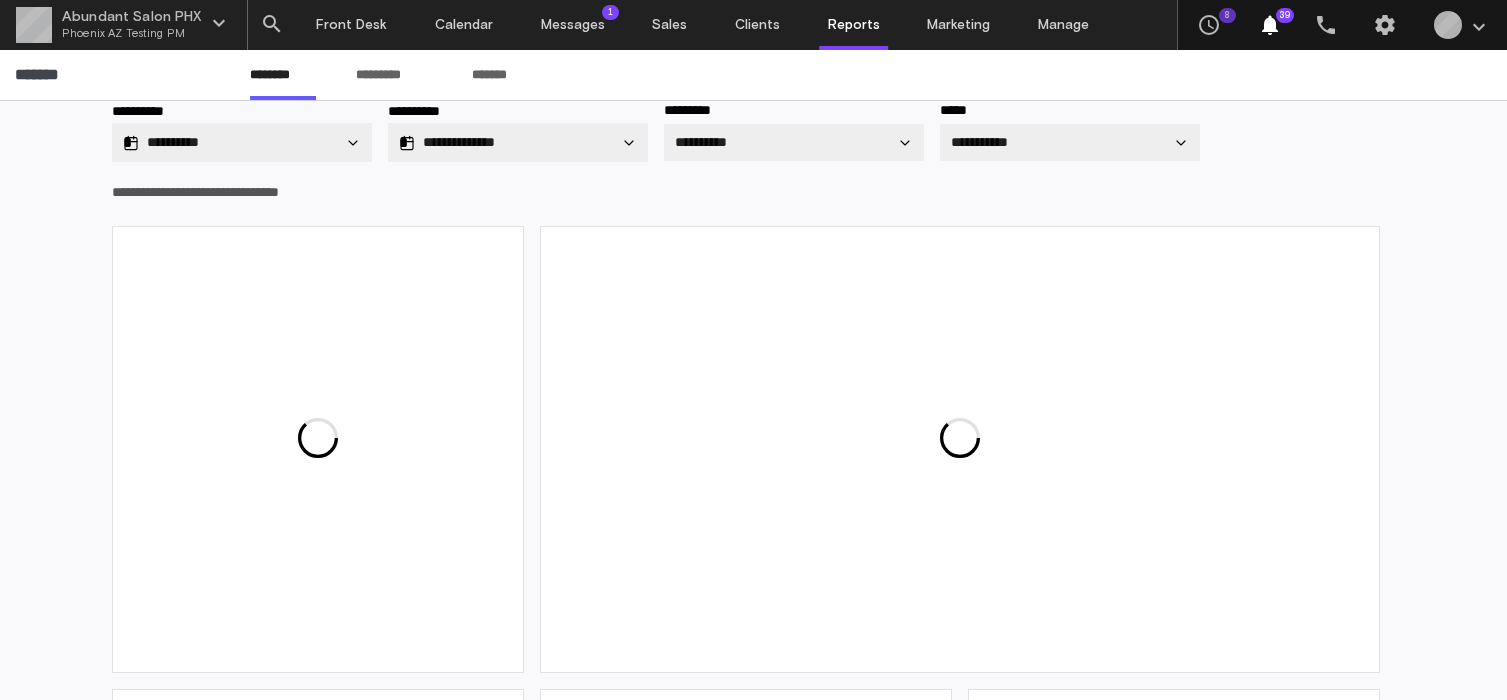 scroll, scrollTop: 113, scrollLeft: 0, axis: vertical 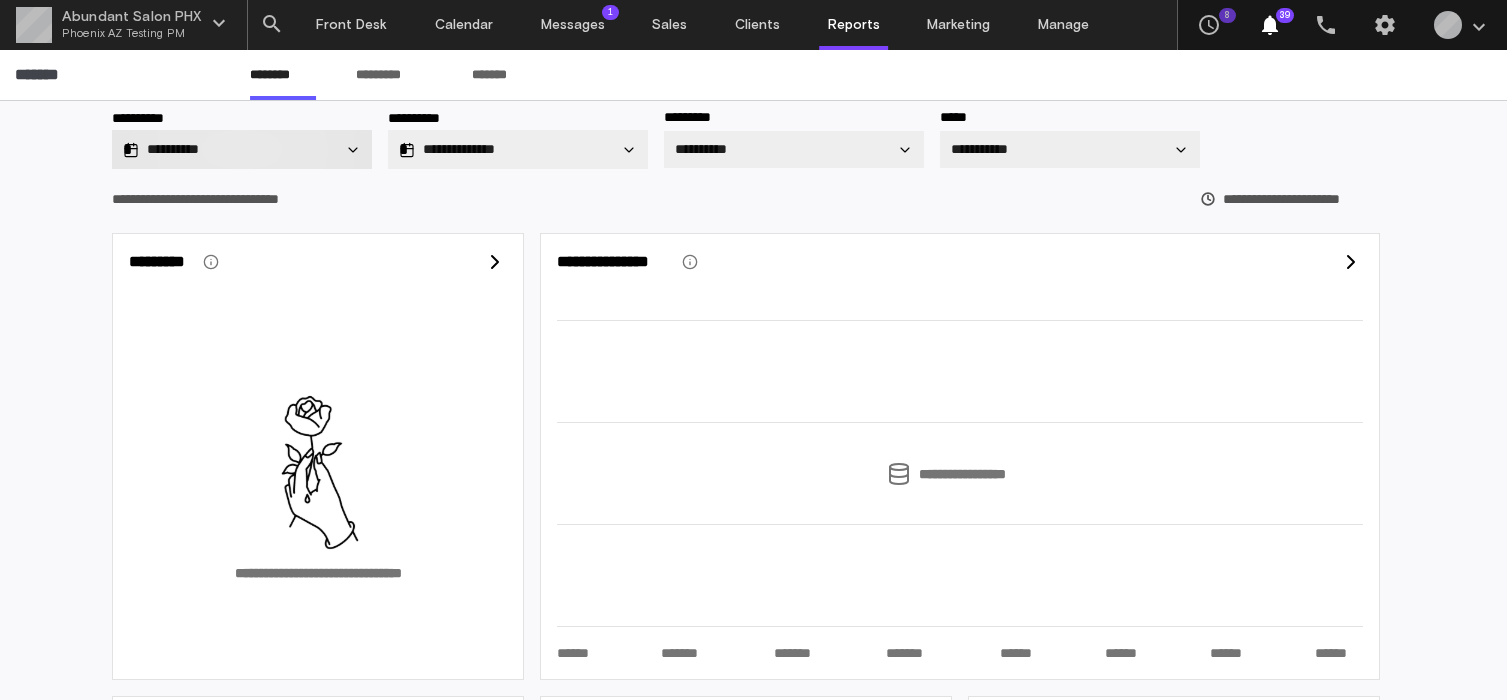 click 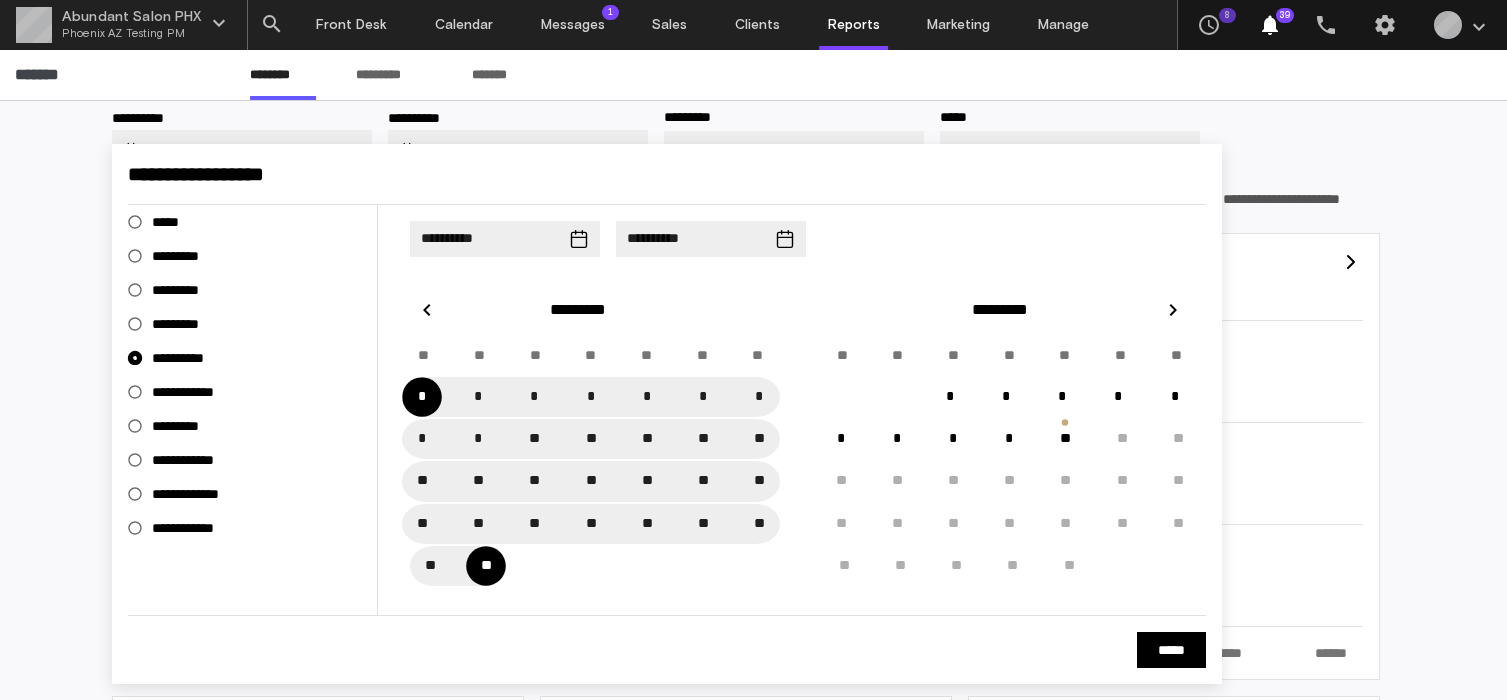 click on "*********" at bounding box center [184, 290] 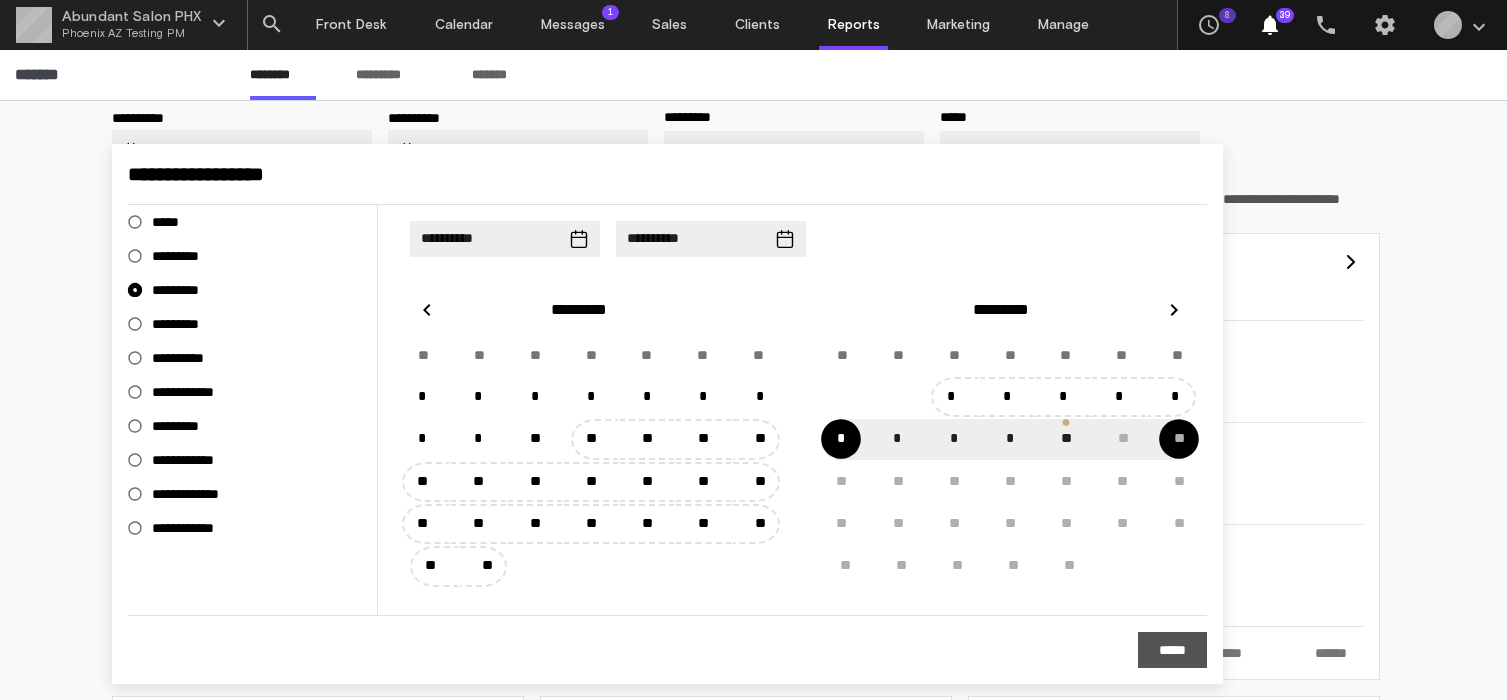 click on "*****" at bounding box center [1172, 650] 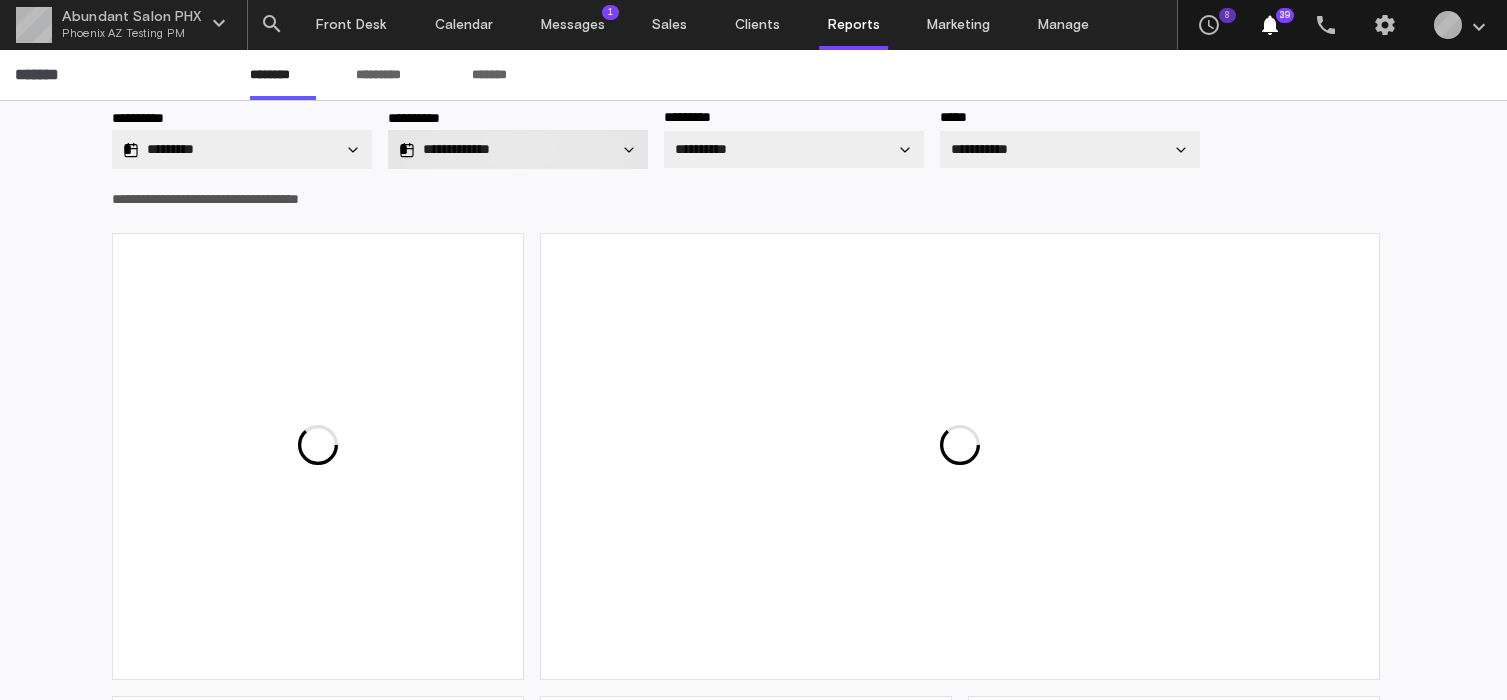 click on "**********" at bounding box center [518, 149] 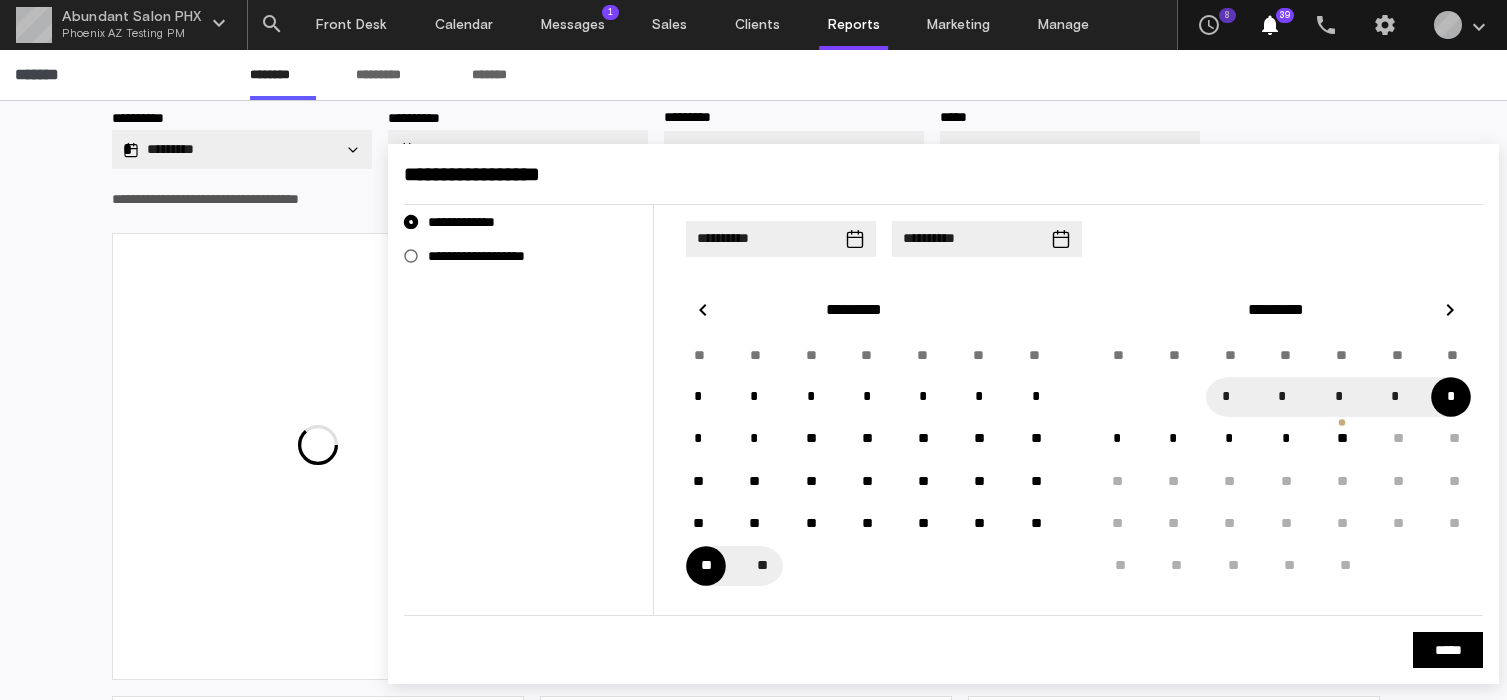 click at bounding box center (753, 350) 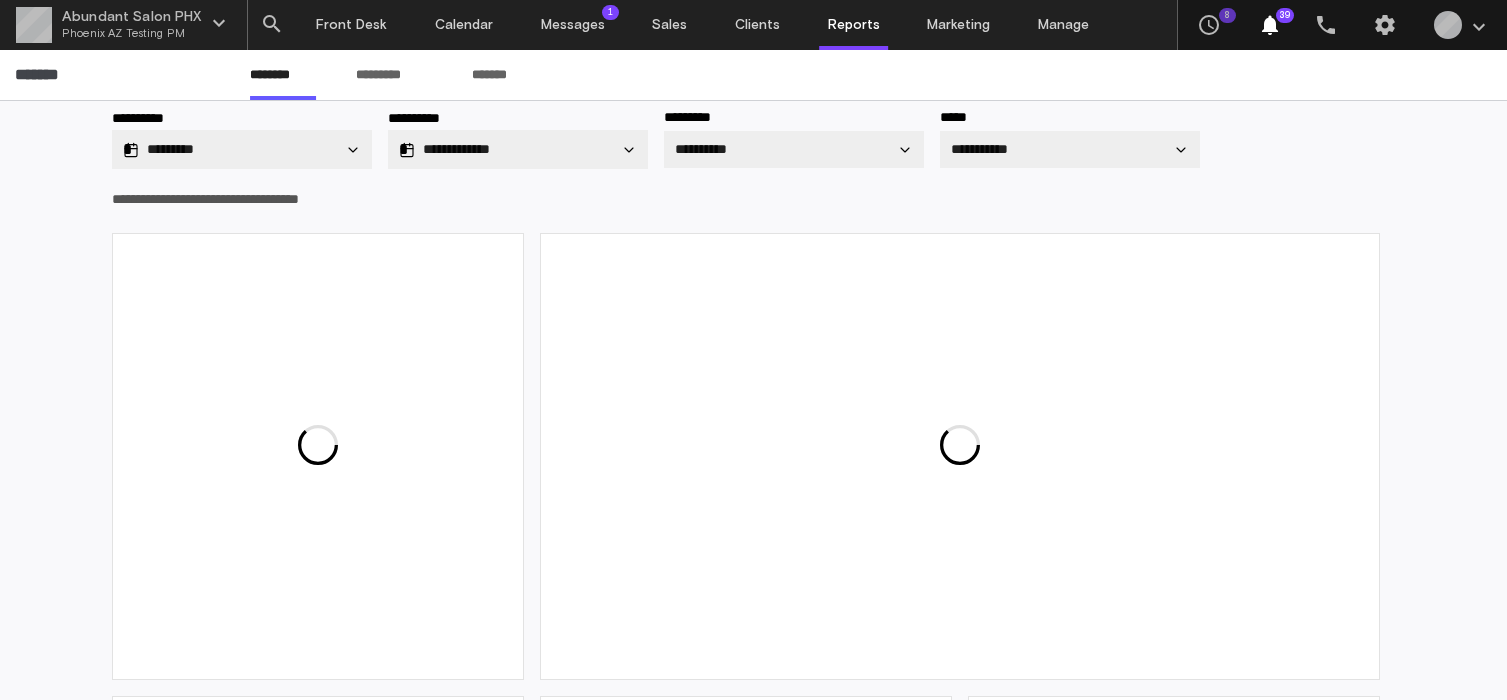 click on "**********" at bounding box center (232, 199) 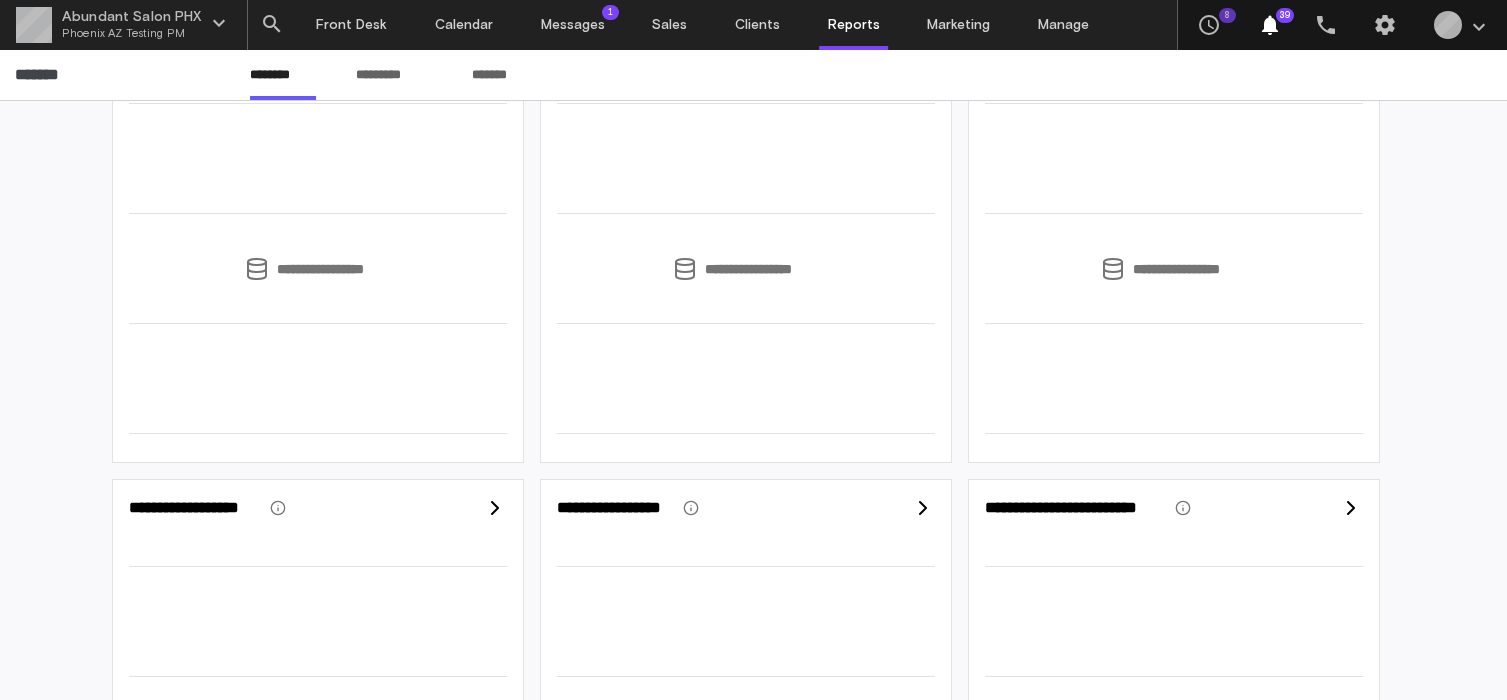 scroll, scrollTop: 624, scrollLeft: 0, axis: vertical 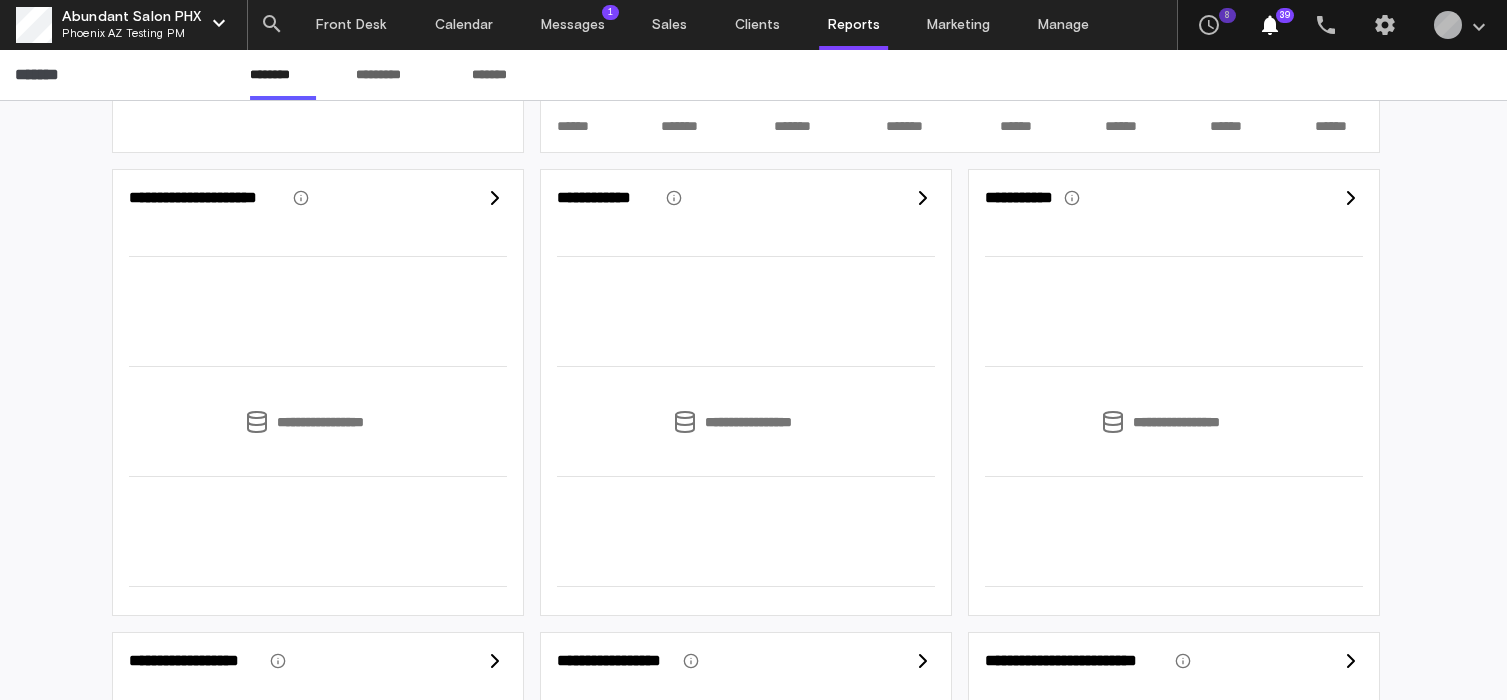 click on "Phoenix AZ Testing PM" at bounding box center (132, 34) 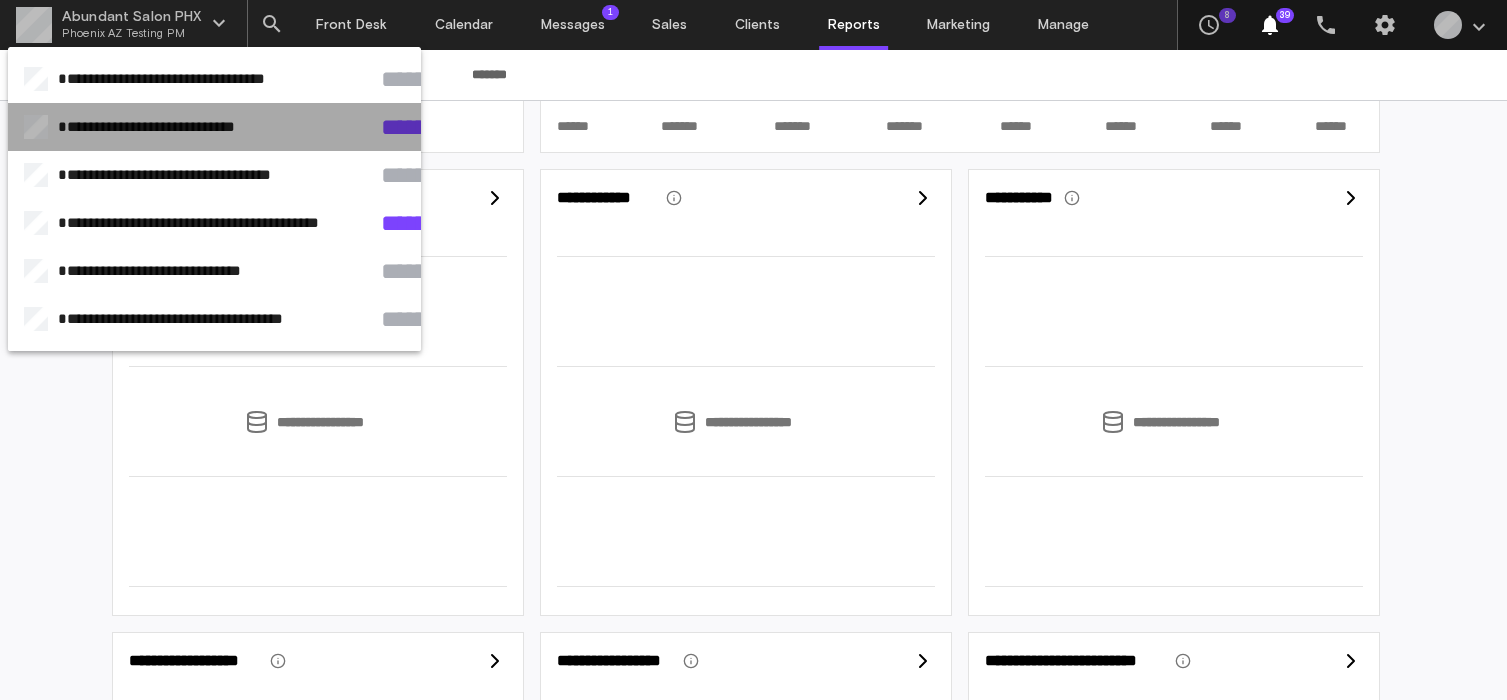 click on "**********" 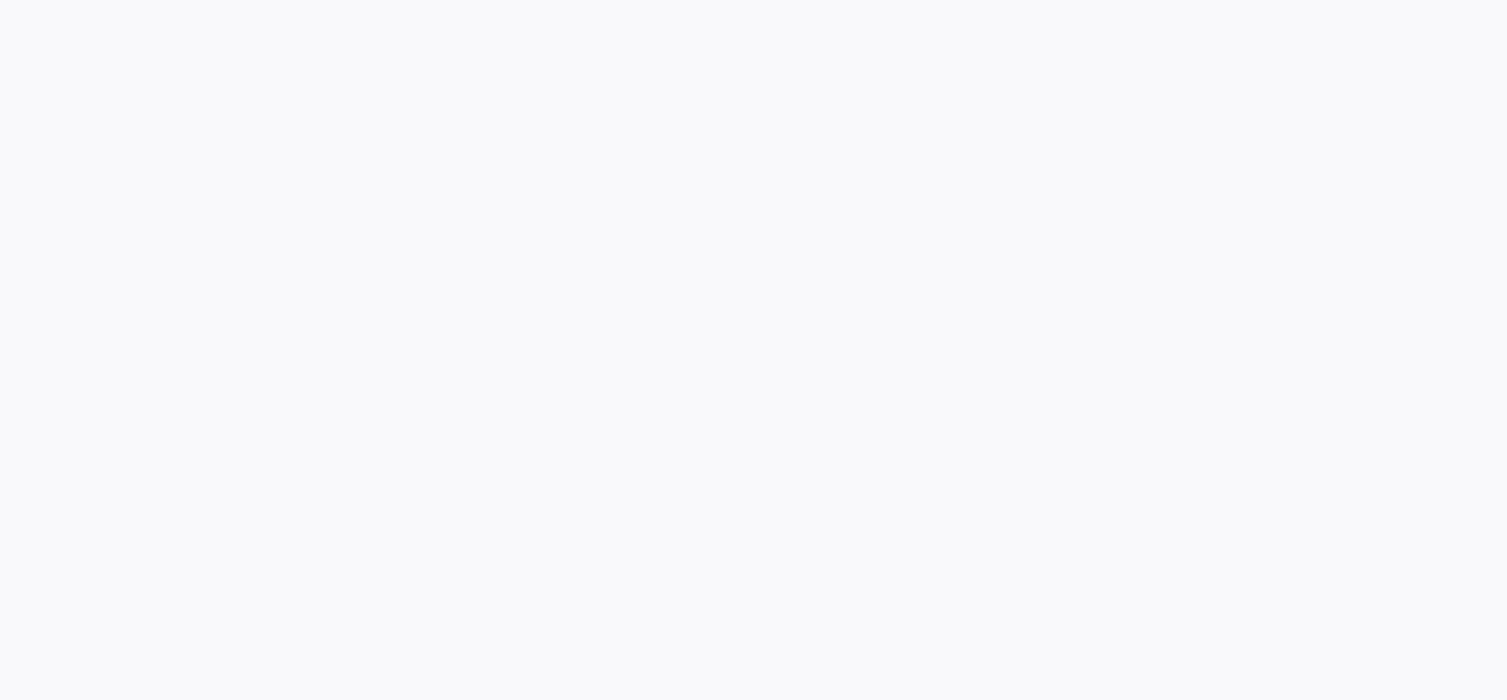 scroll, scrollTop: 0, scrollLeft: 0, axis: both 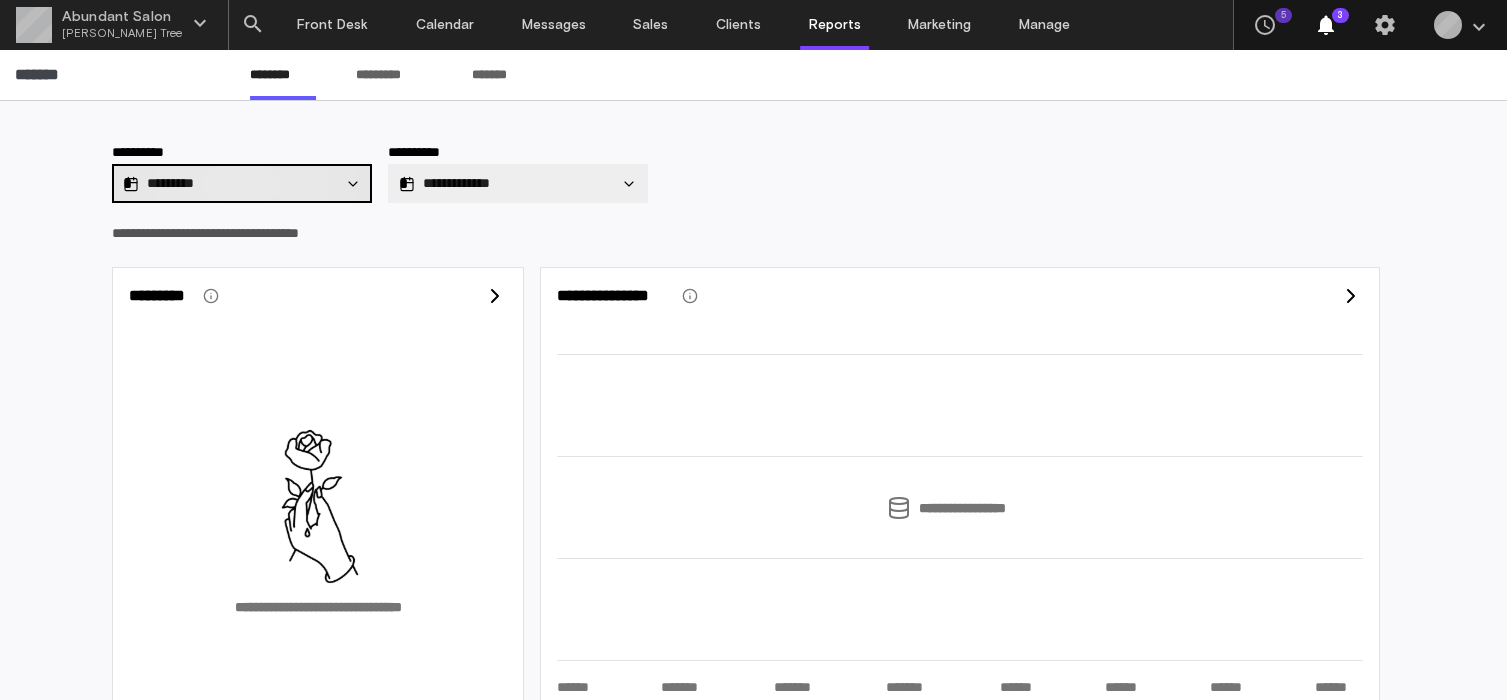 click on "*********" at bounding box center (242, 183) 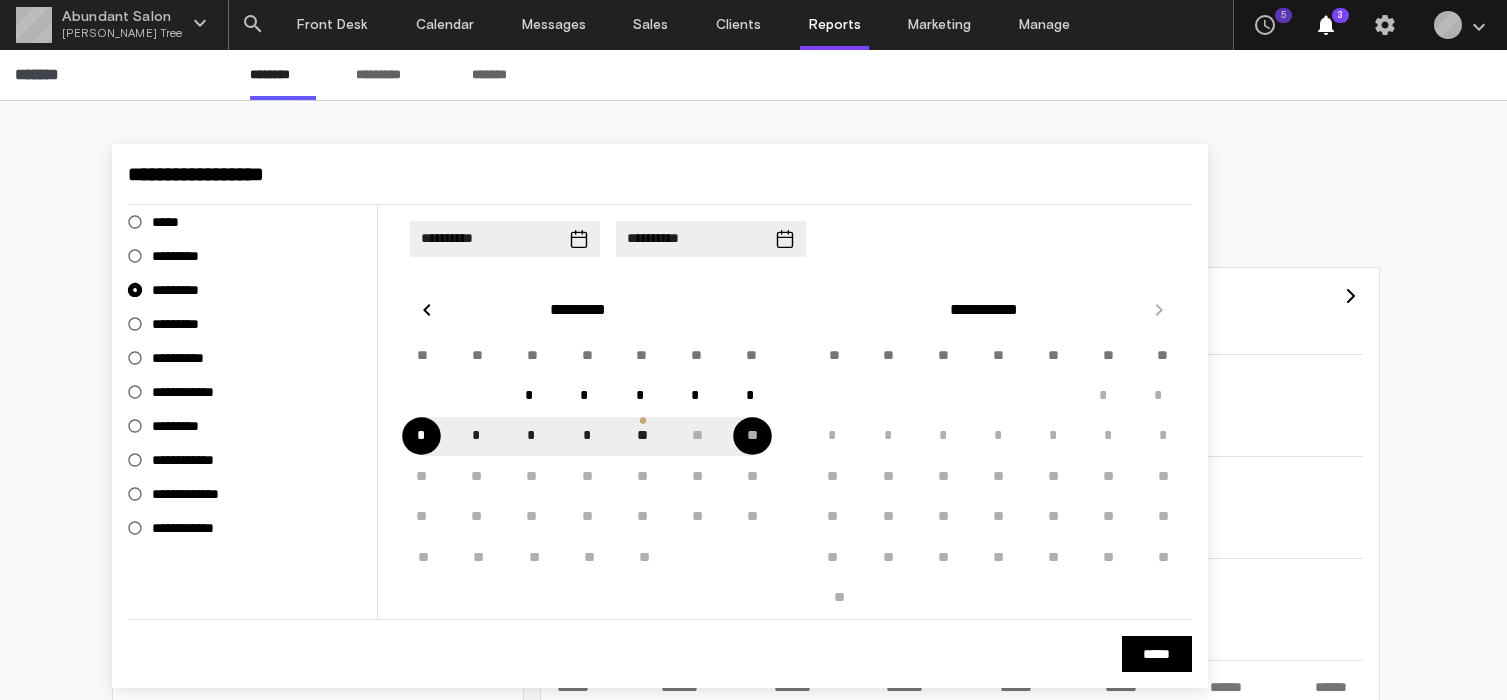 click on "**********" at bounding box center [181, 528] 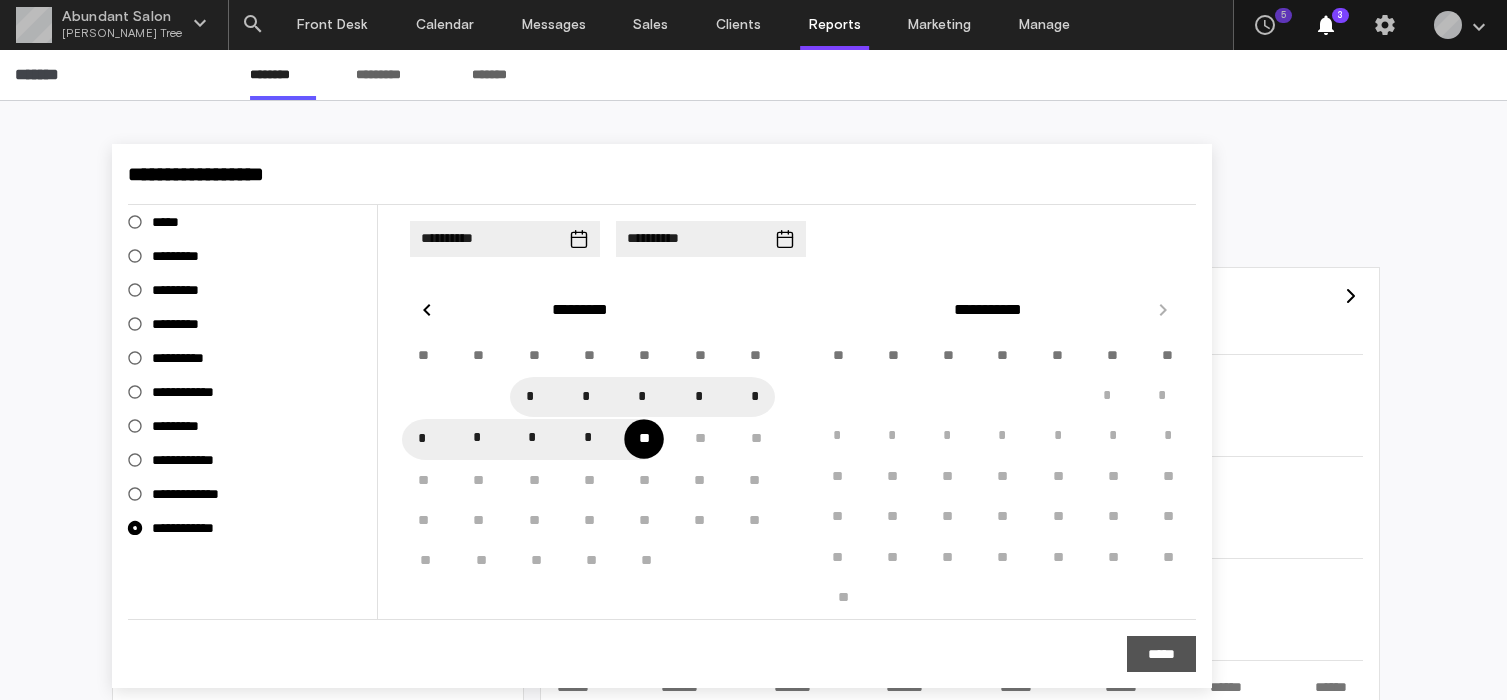 click on "*****" at bounding box center (1161, 654) 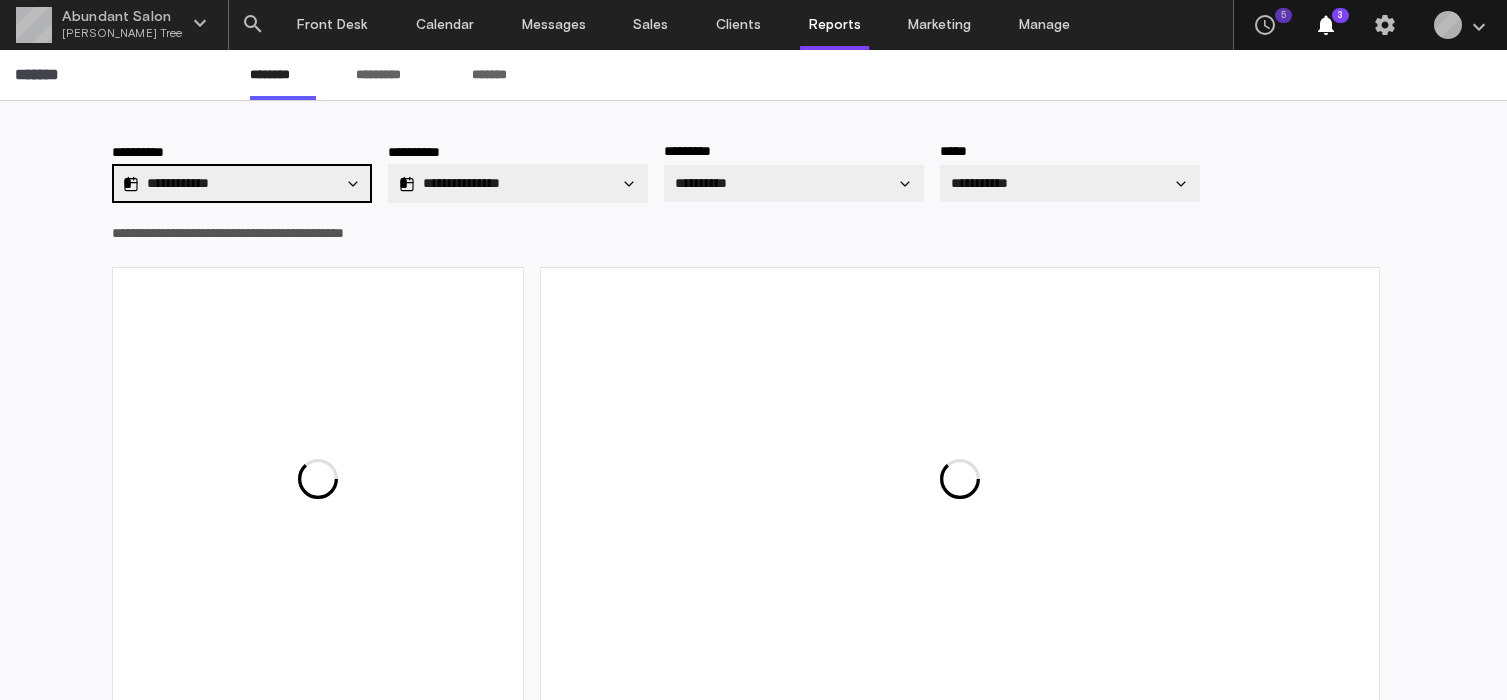 click on "**********" at bounding box center (746, 187) 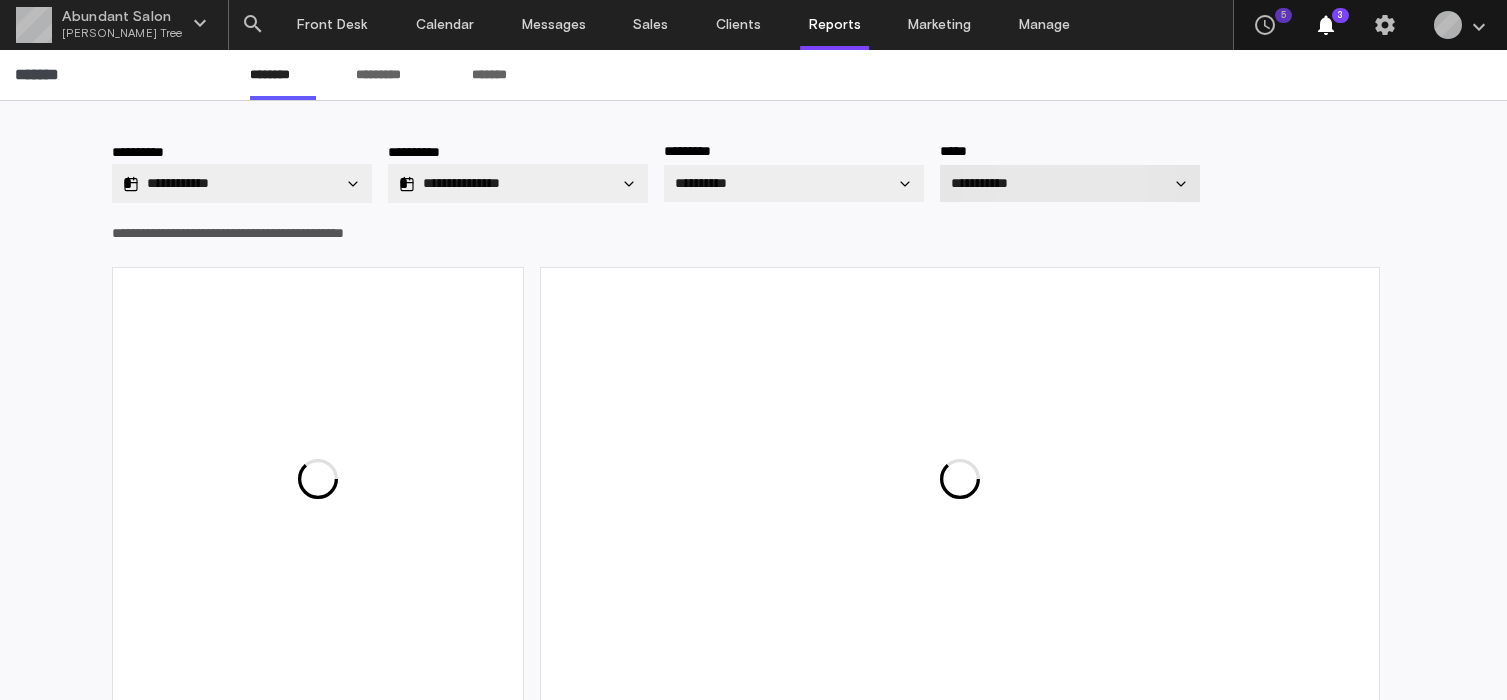 click on "**********" at bounding box center [1058, 183] 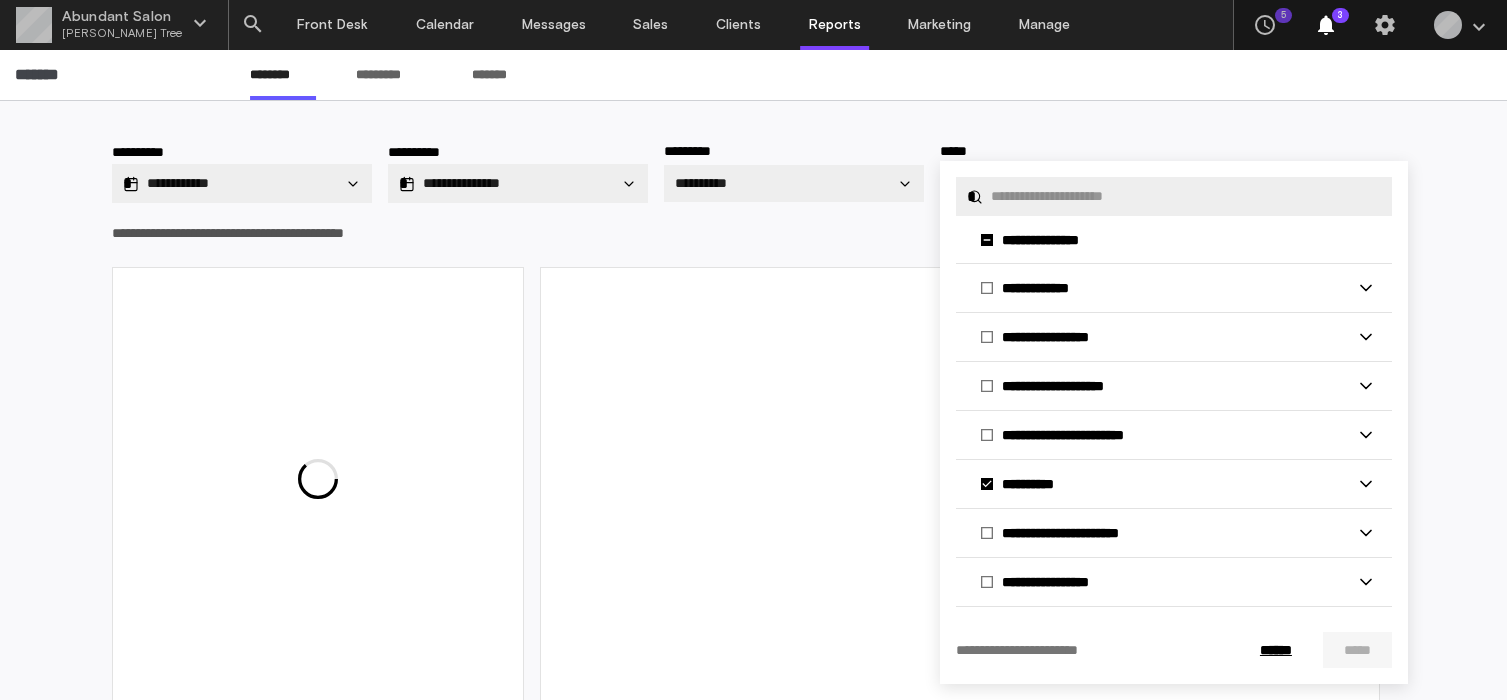 click at bounding box center [753, 350] 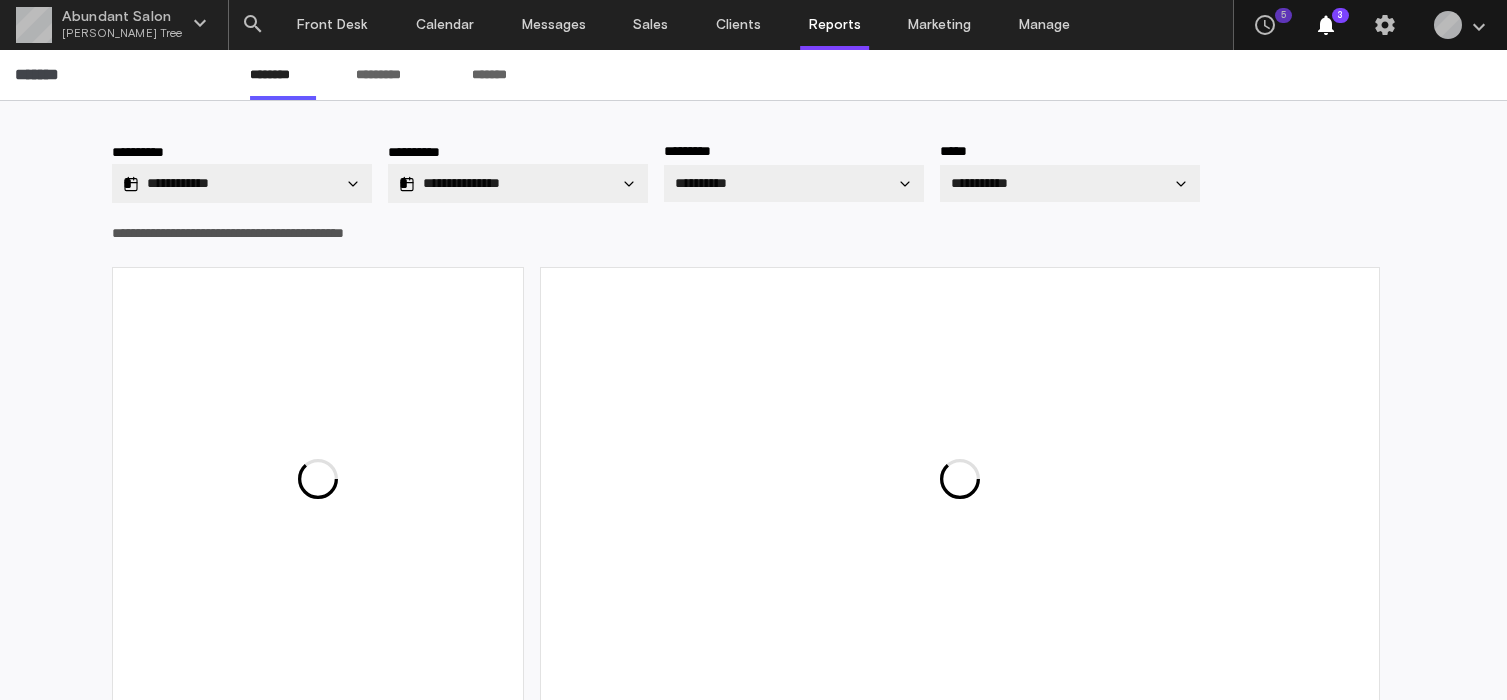 click at bounding box center [753, 350] 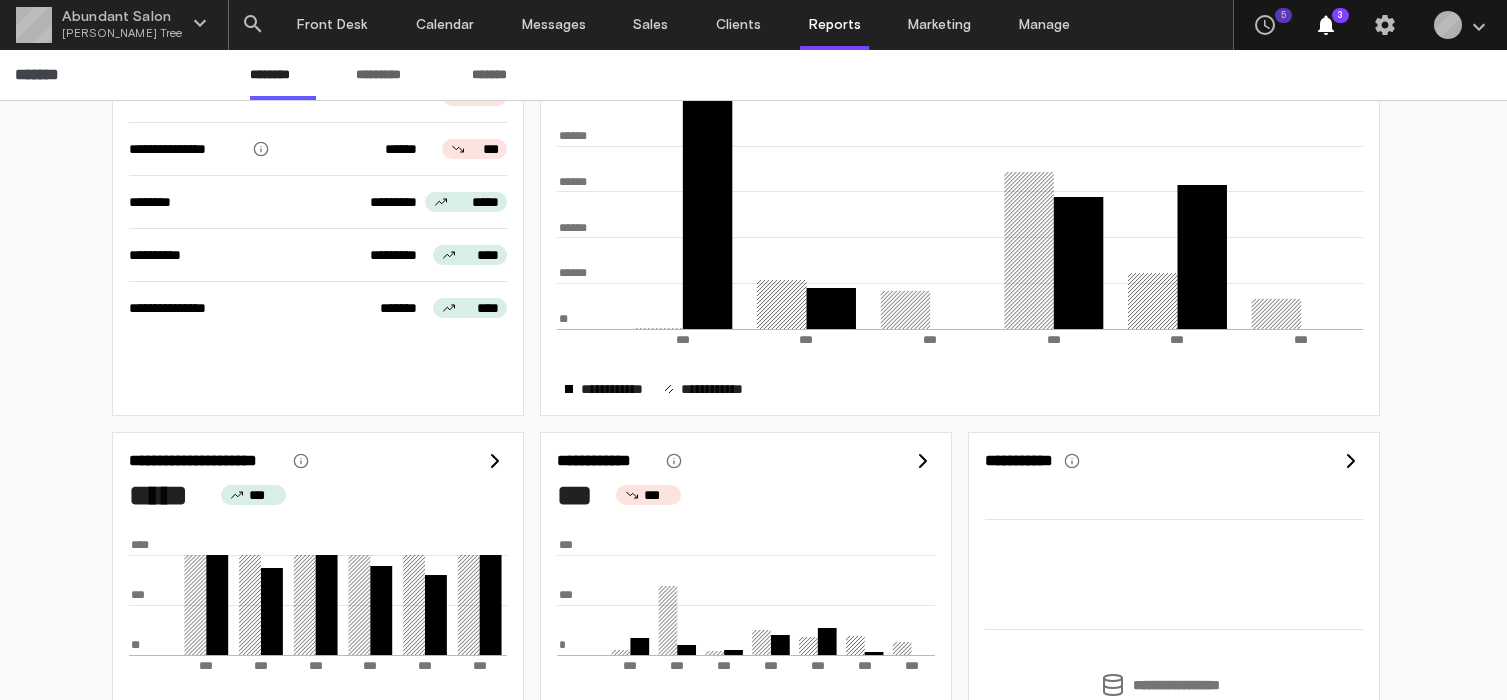 scroll, scrollTop: 443, scrollLeft: 0, axis: vertical 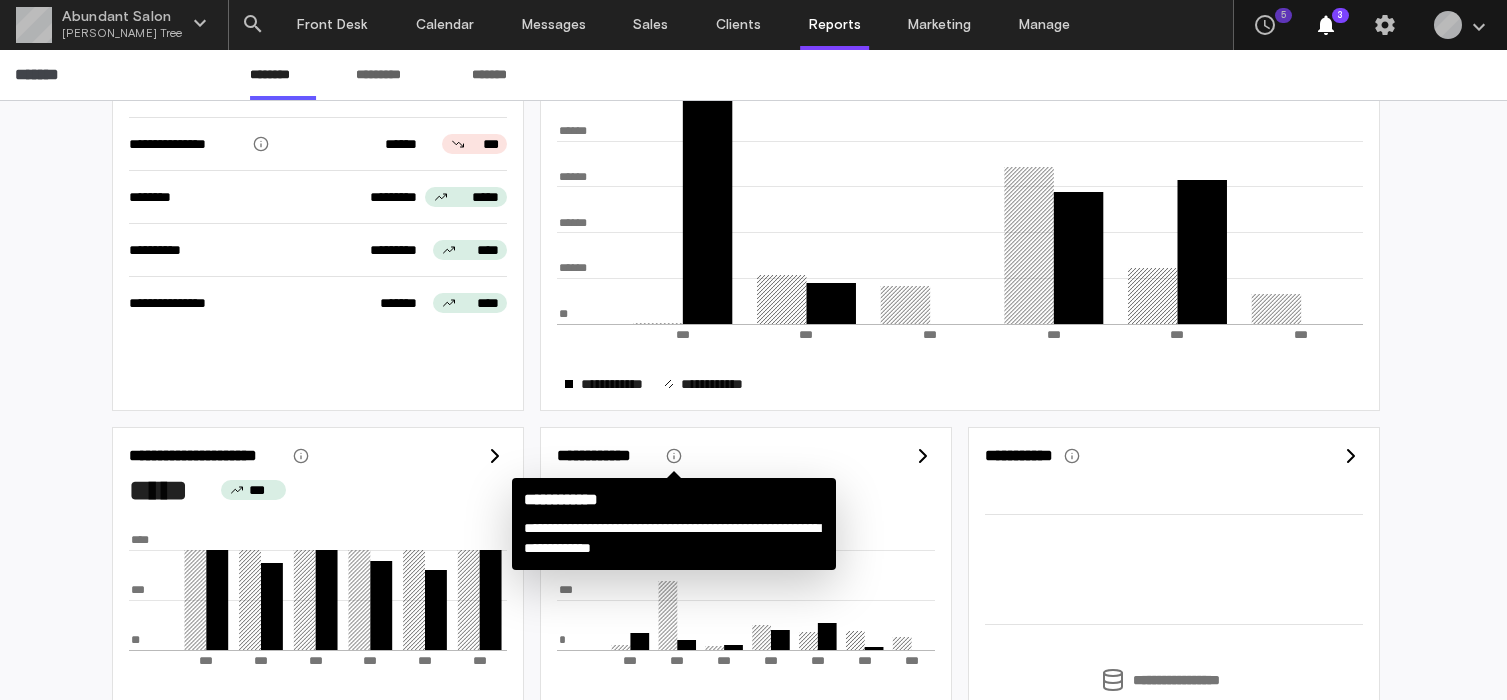 click 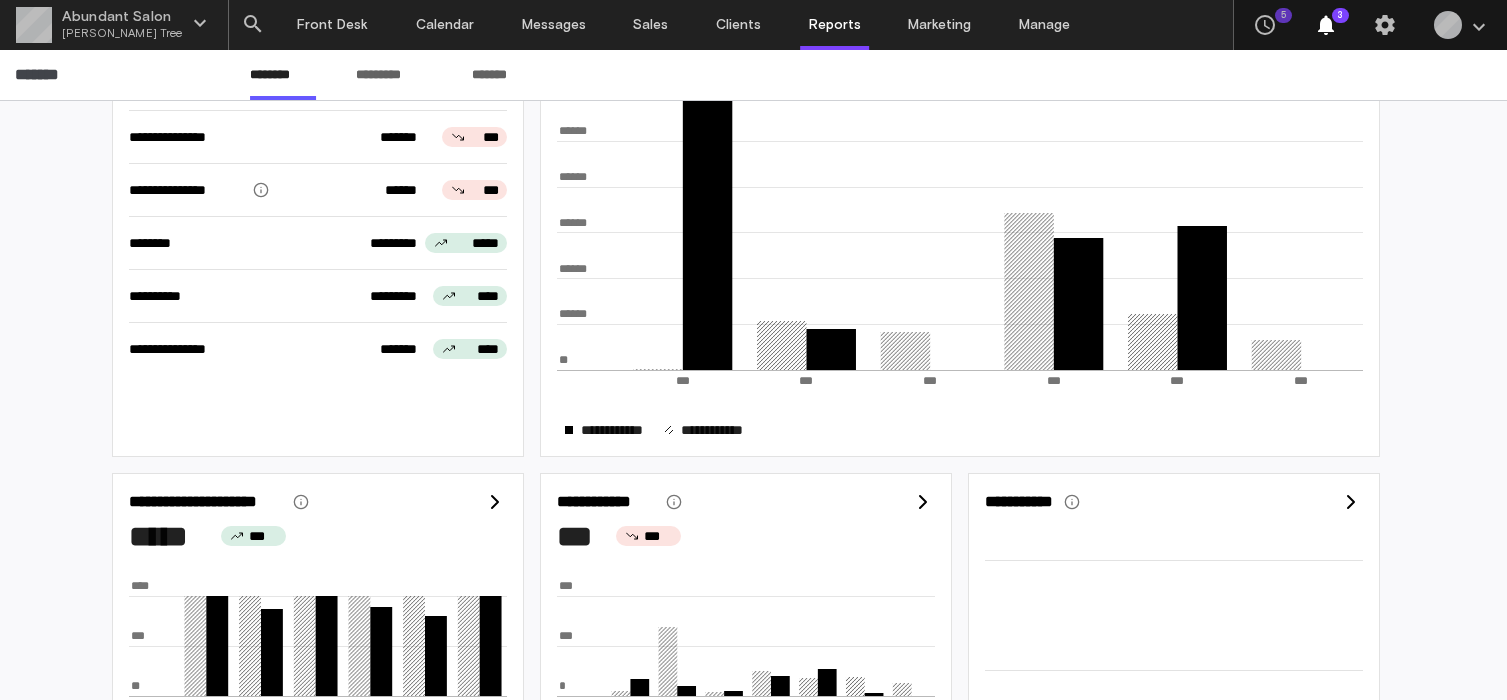 scroll, scrollTop: 394, scrollLeft: 0, axis: vertical 